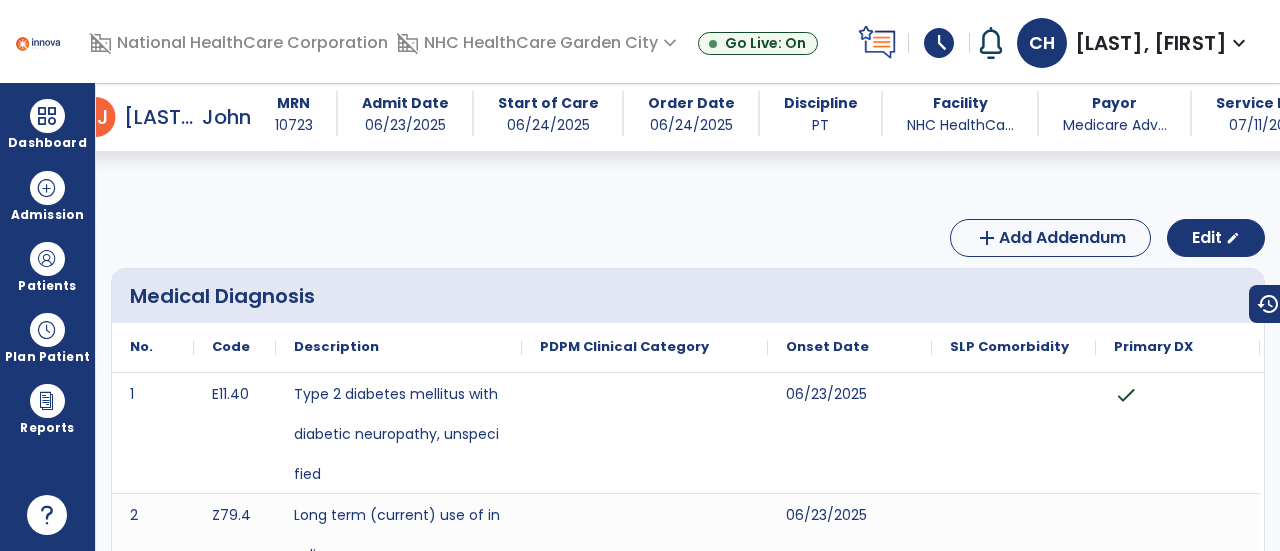 scroll, scrollTop: 0, scrollLeft: 0, axis: both 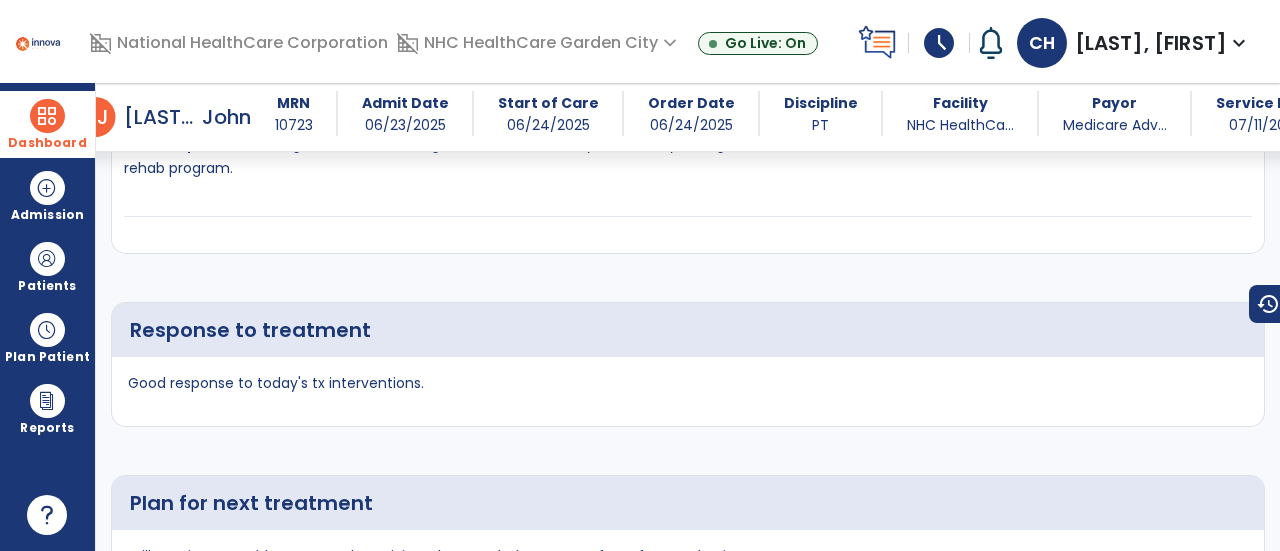 click on "Dashboard" at bounding box center (47, 143) 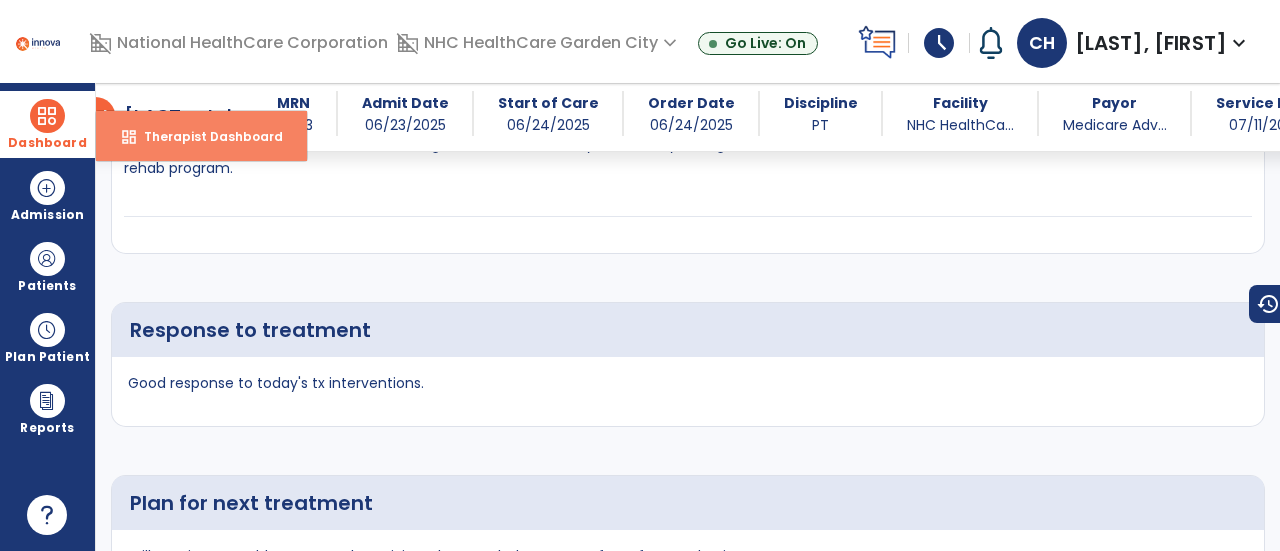 click on "Therapist Dashboard" at bounding box center (205, 136) 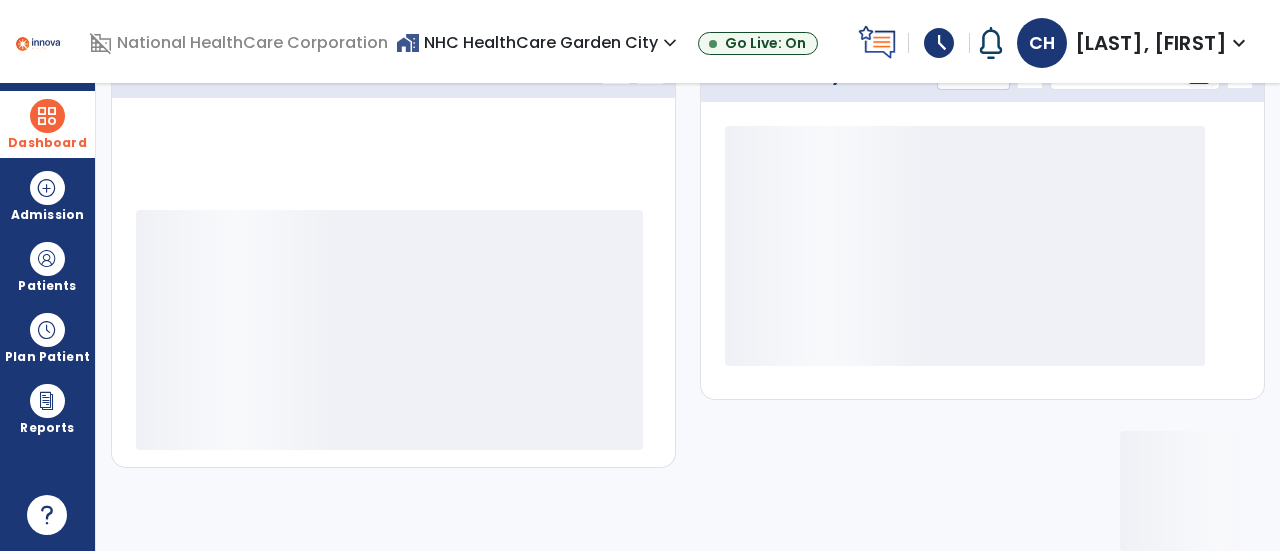 scroll, scrollTop: 320, scrollLeft: 0, axis: vertical 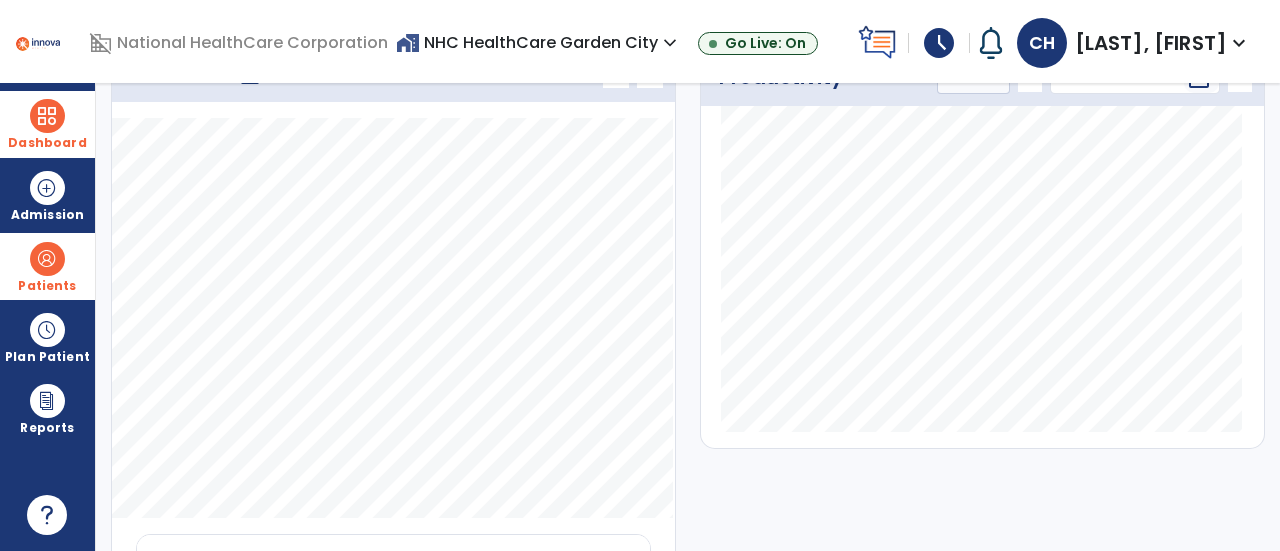 click on "Patients" at bounding box center [47, 286] 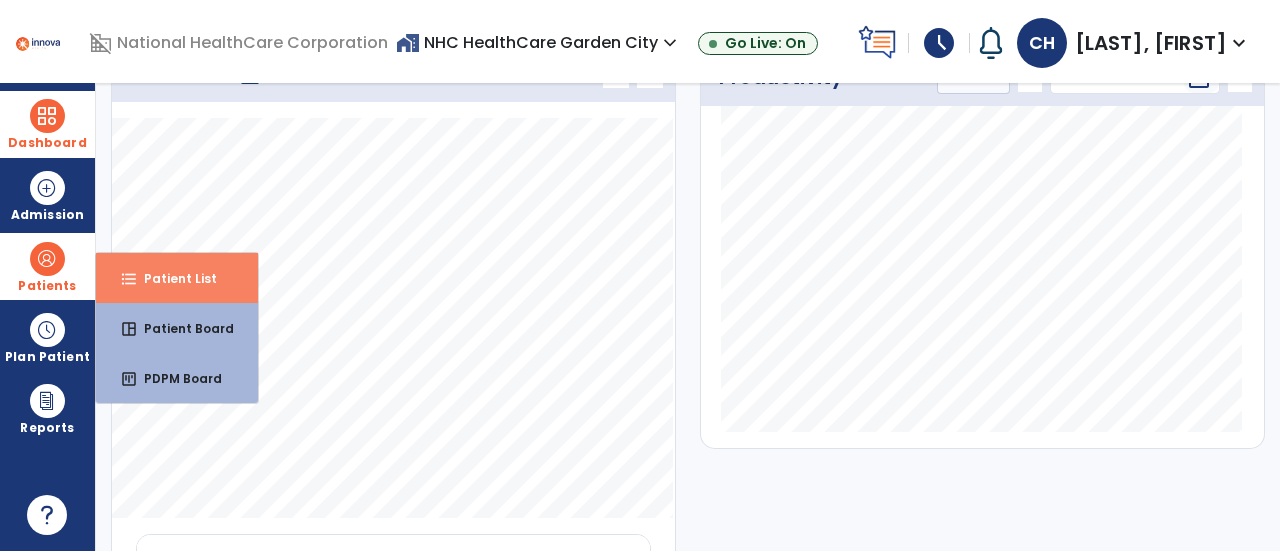 click on "format_list_bulleted  Patient List" at bounding box center [177, 278] 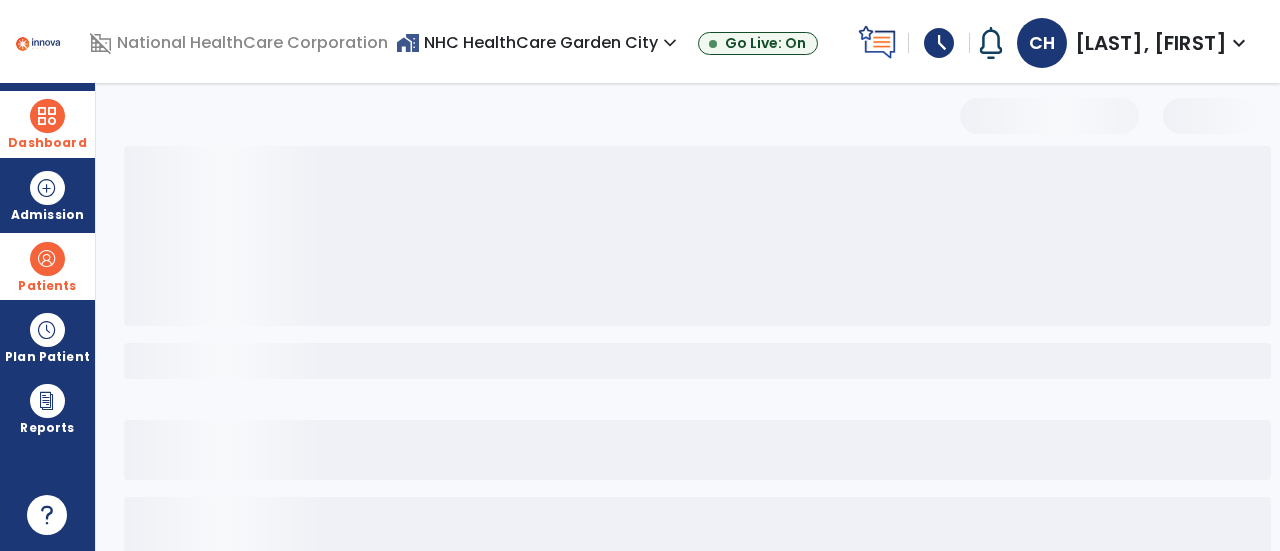 select on "***" 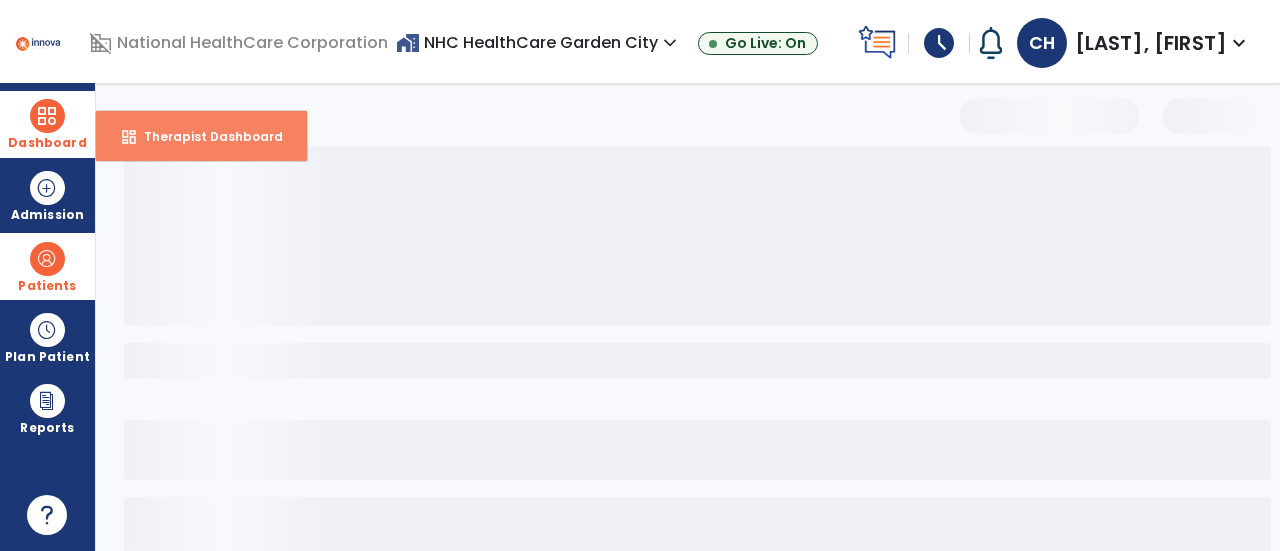 click on "dashboard  Therapist Dashboard" at bounding box center [201, 136] 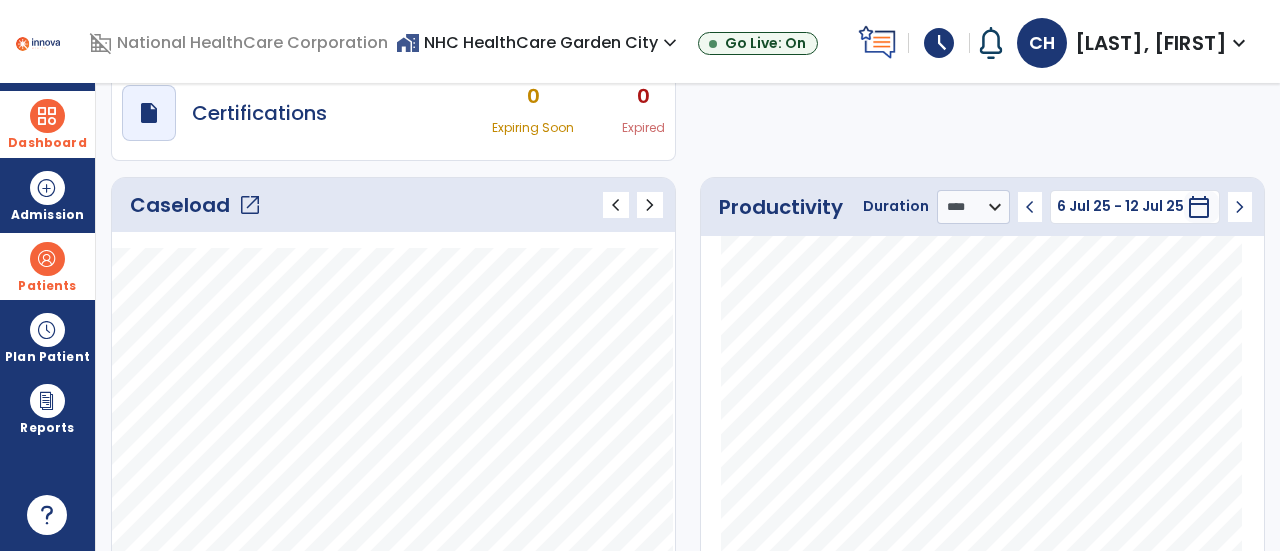 click on "Caseload   open_in_new" 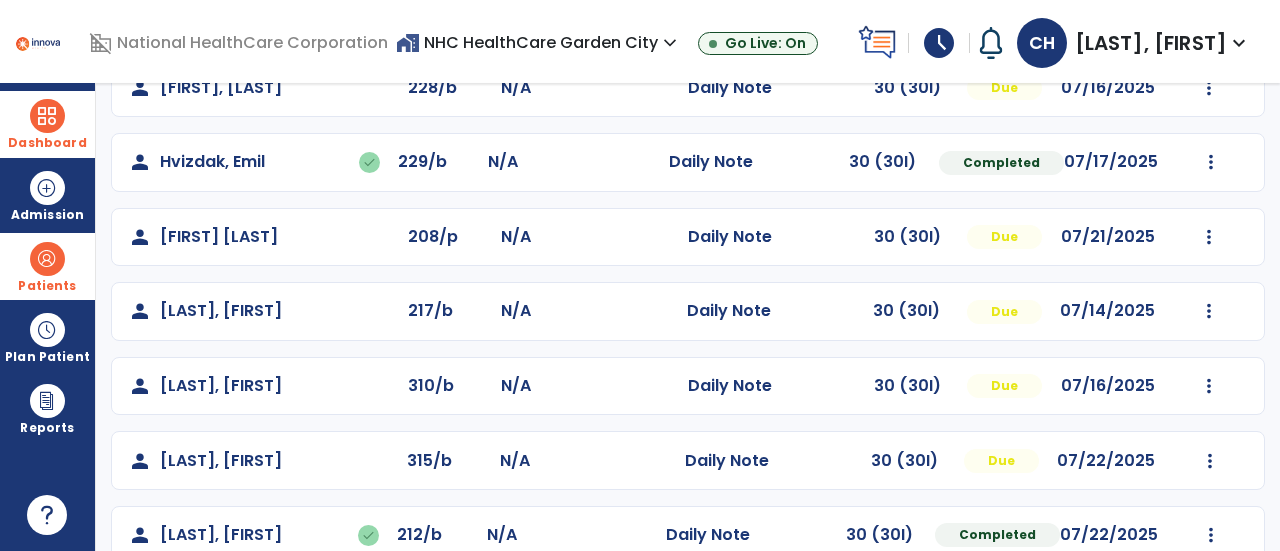scroll, scrollTop: 482, scrollLeft: 0, axis: vertical 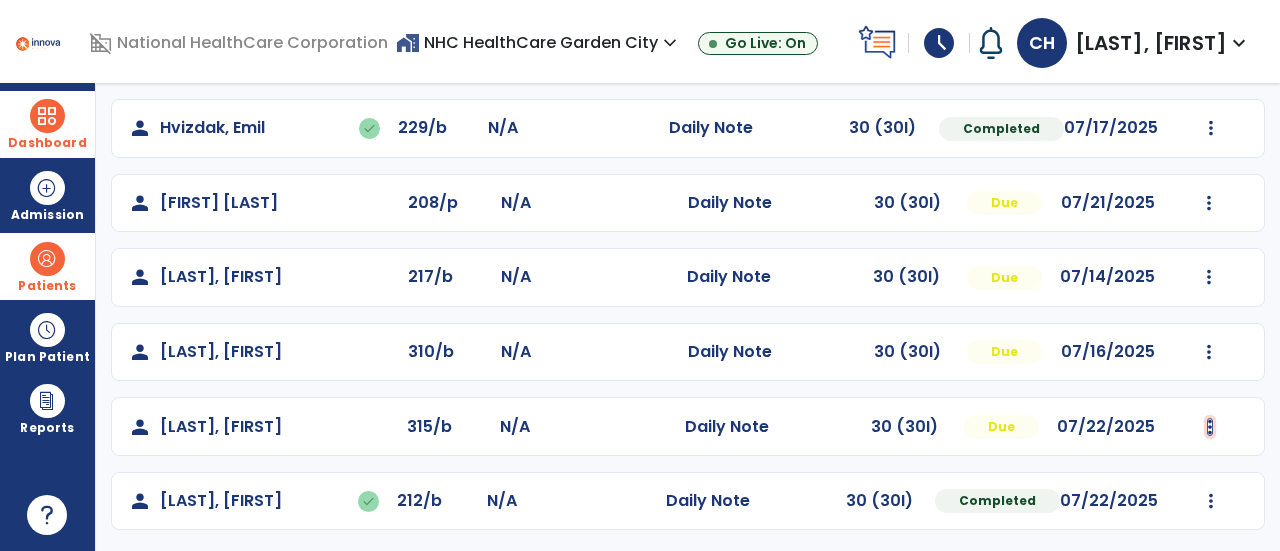 click at bounding box center [1209, -170] 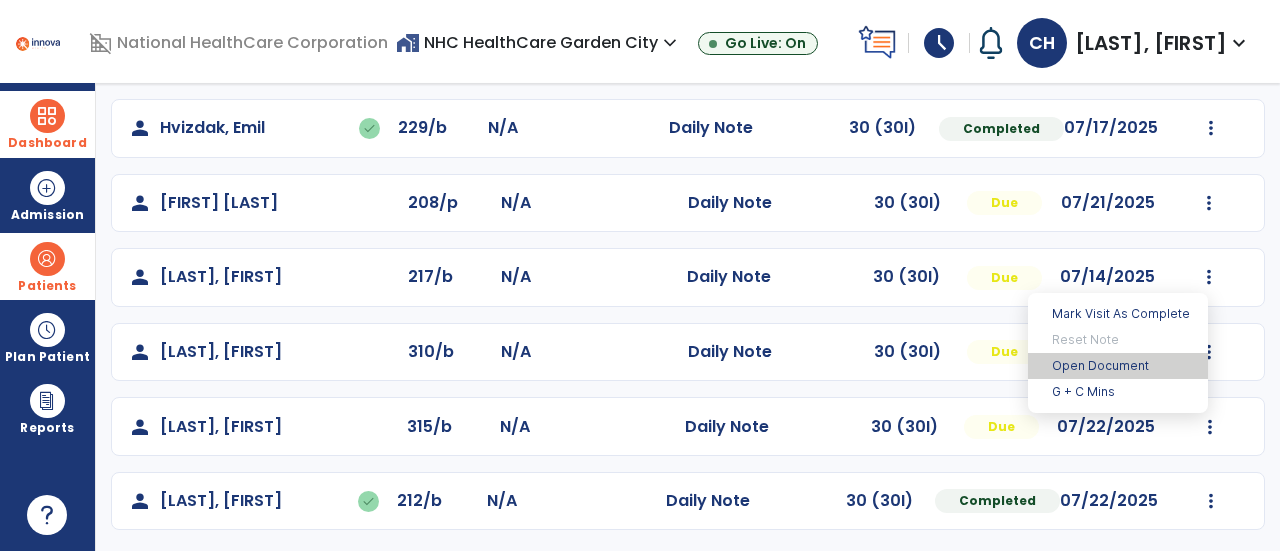 click on "Open Document" at bounding box center [1118, 366] 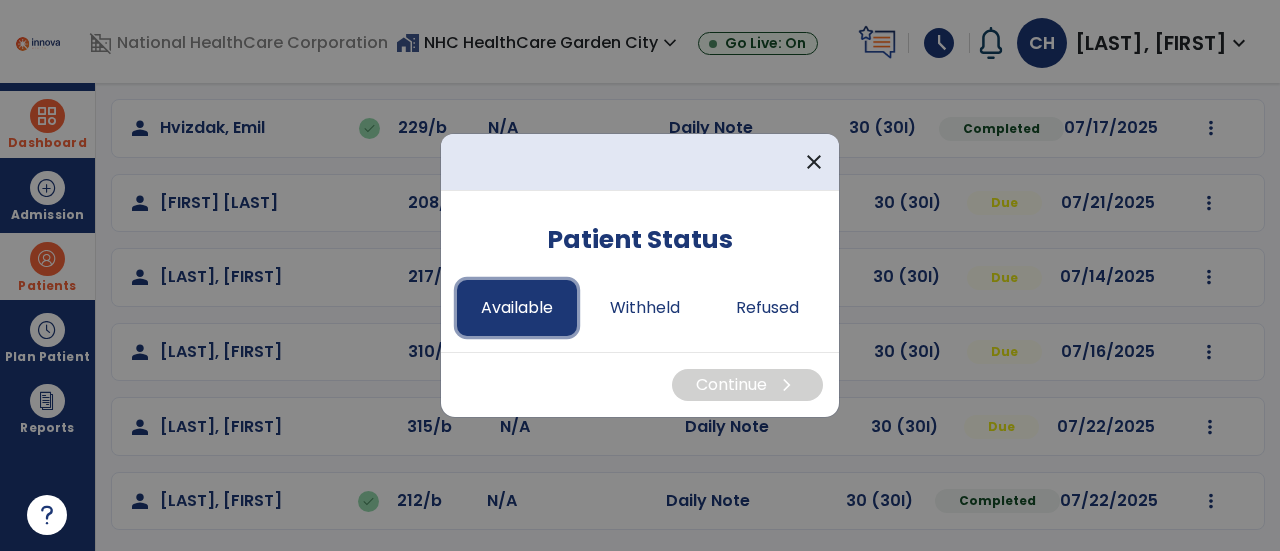 click on "Available" at bounding box center [517, 308] 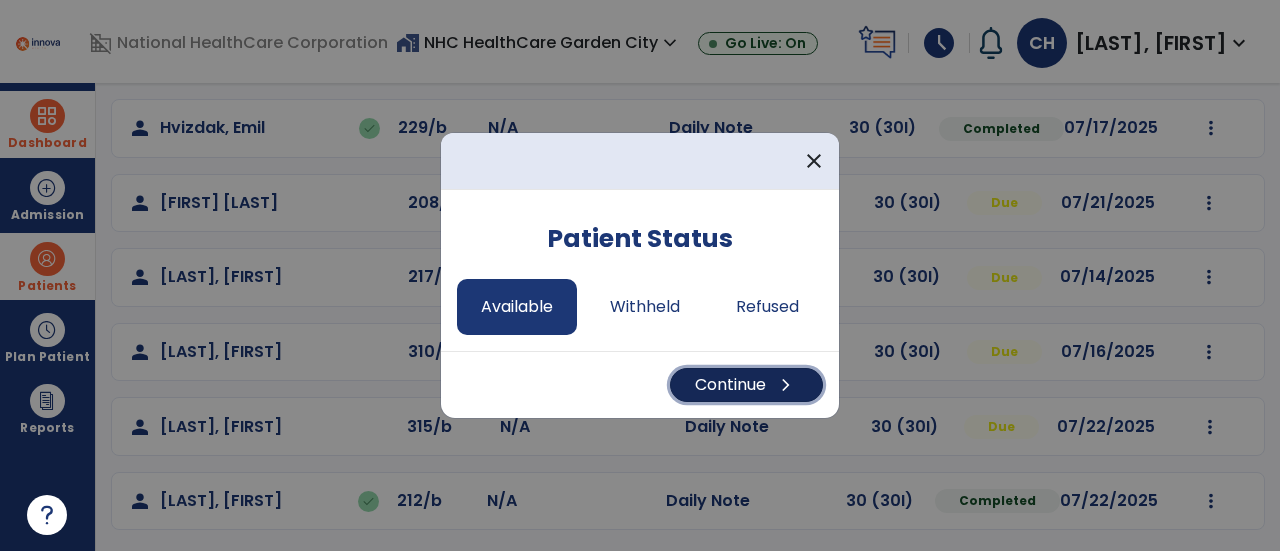 click on "Continue   chevron_right" at bounding box center [746, 385] 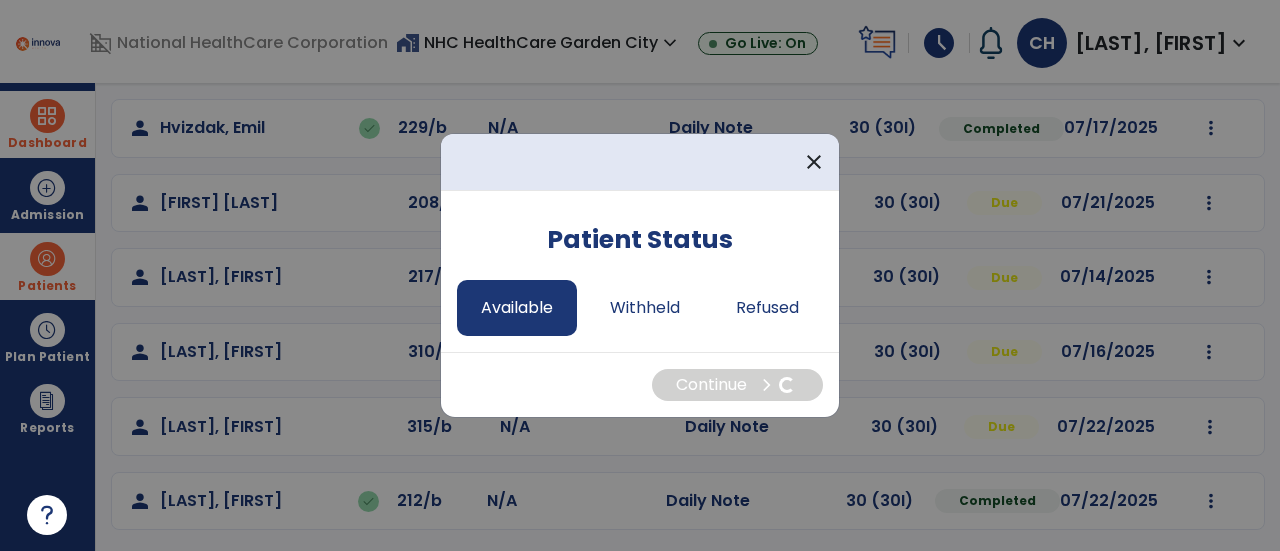 select on "*" 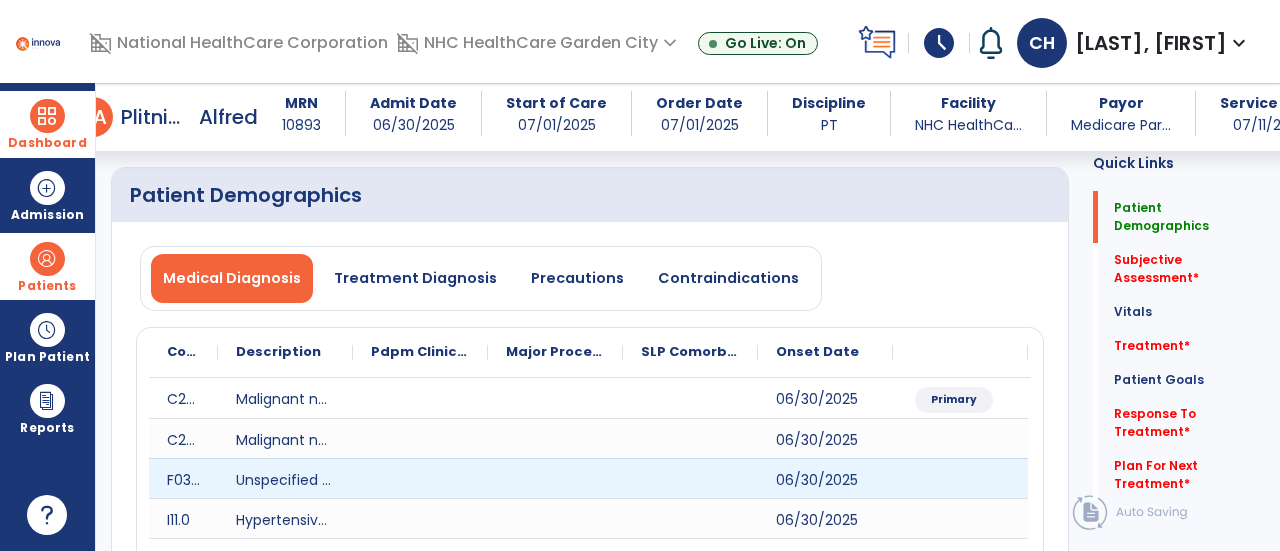 scroll, scrollTop: 100, scrollLeft: 0, axis: vertical 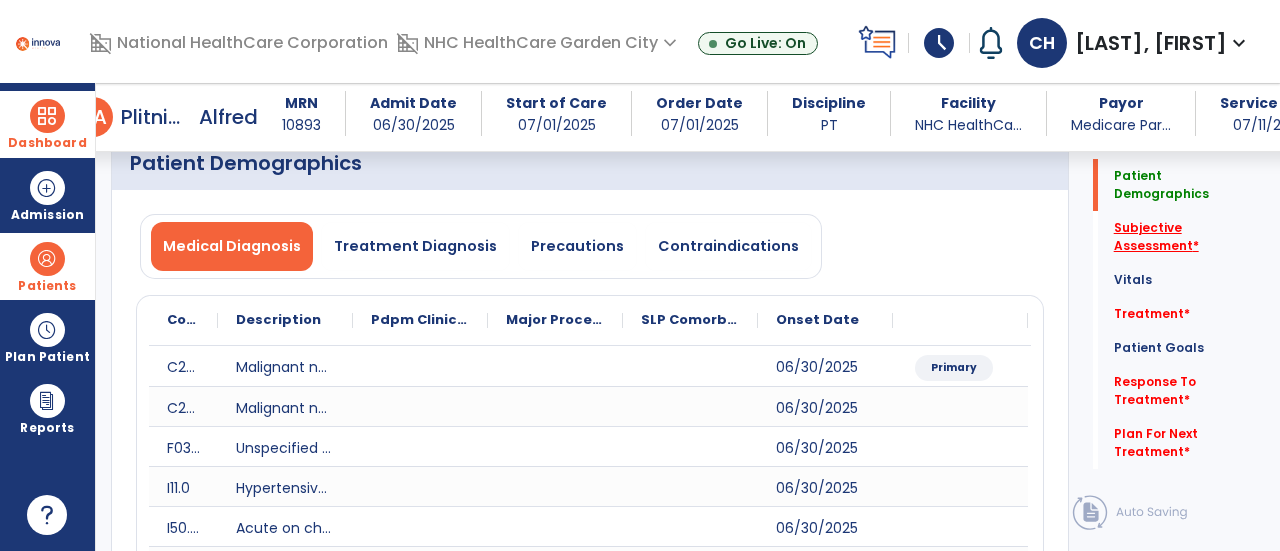 click on "Subjective Assessment   *" 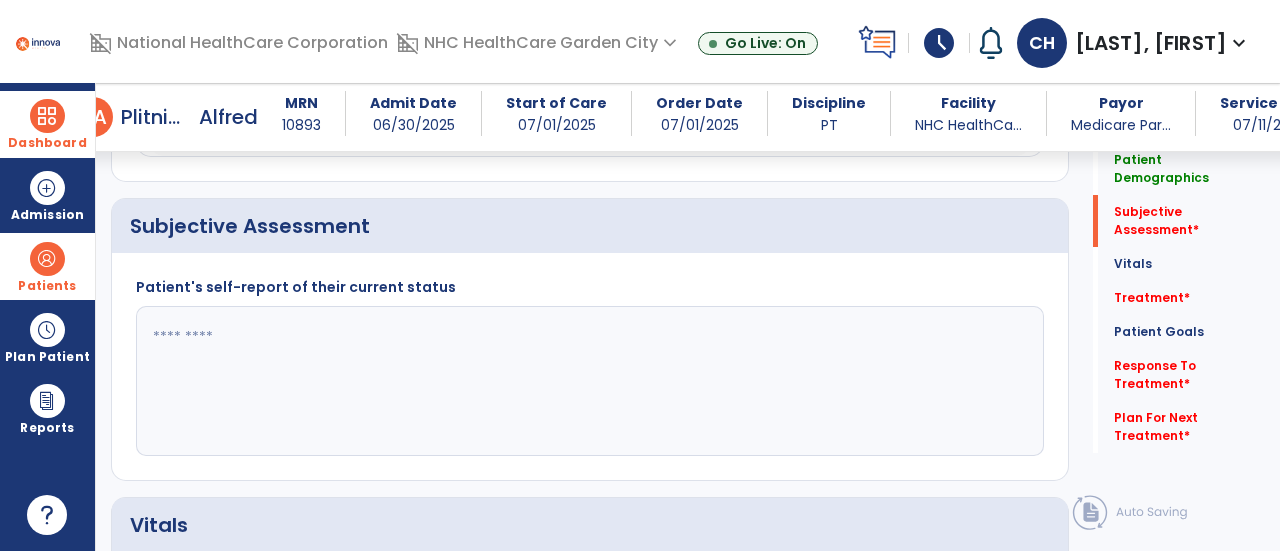 scroll, scrollTop: 1270, scrollLeft: 0, axis: vertical 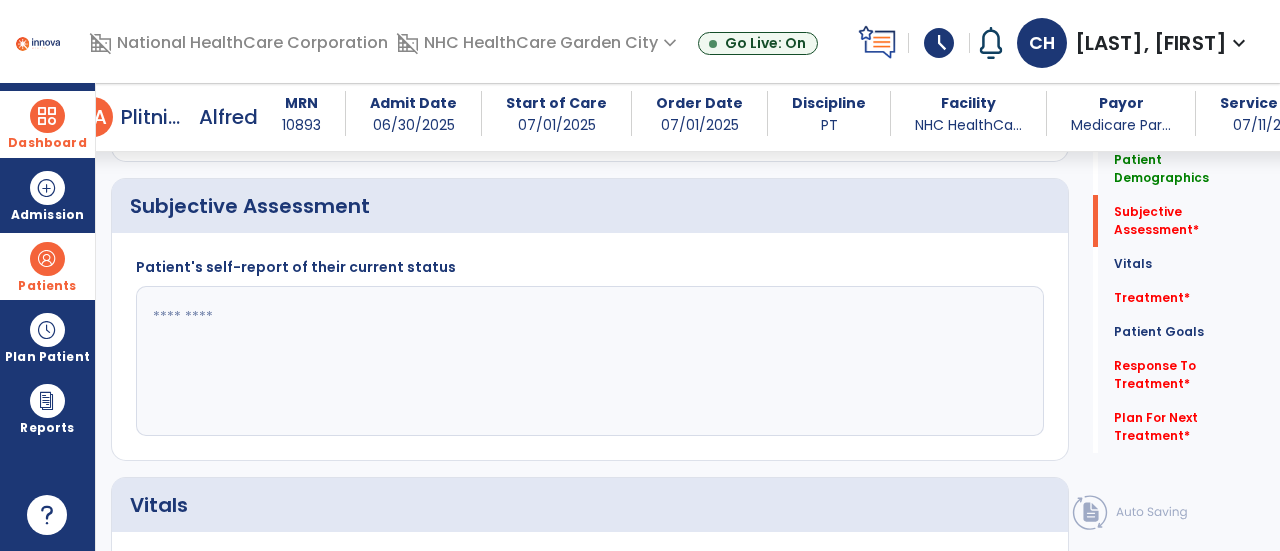 click 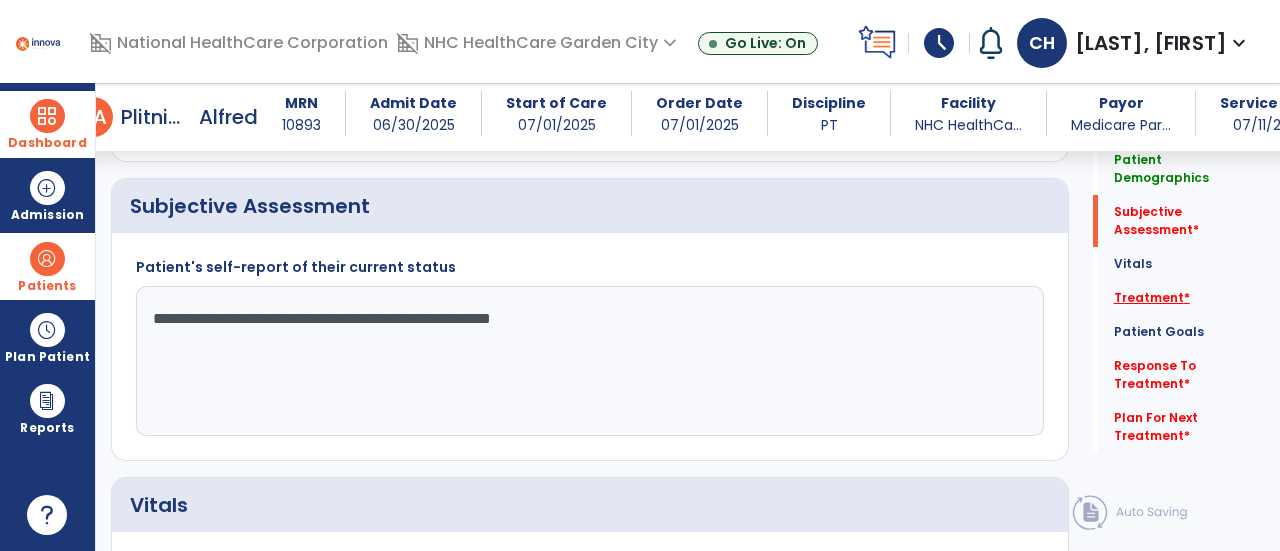 type on "**********" 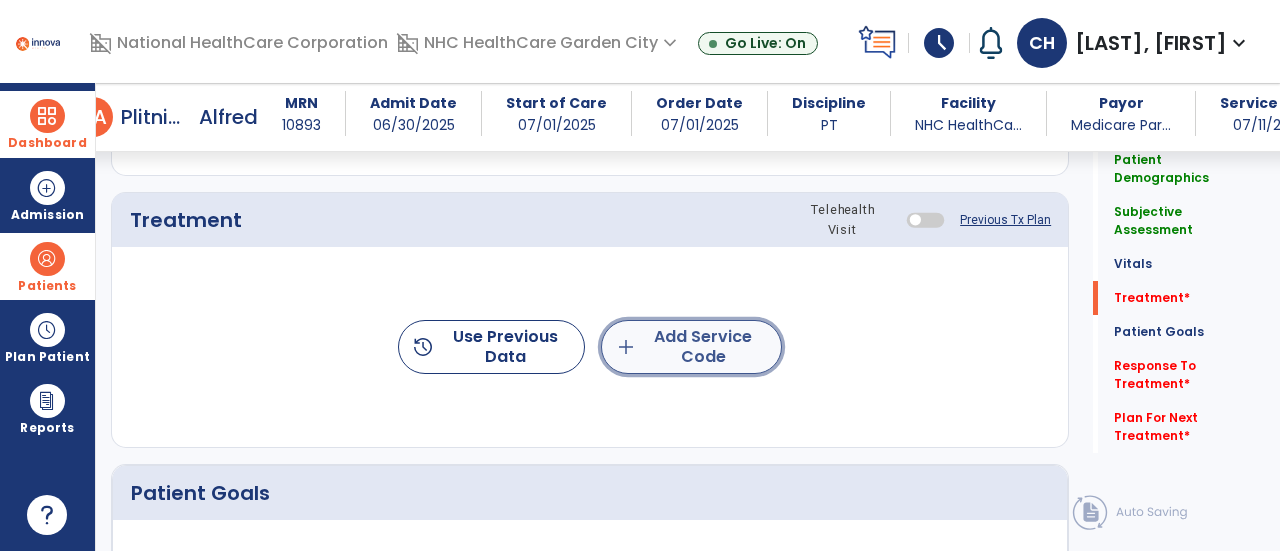 click on "add  Add Service Code" 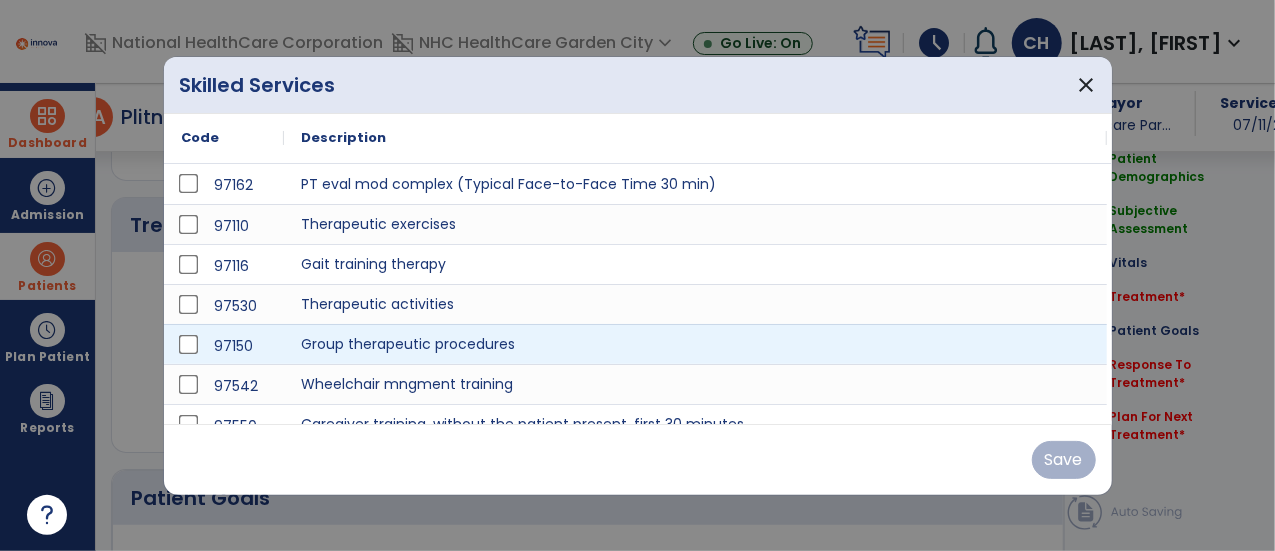 scroll, scrollTop: 1977, scrollLeft: 0, axis: vertical 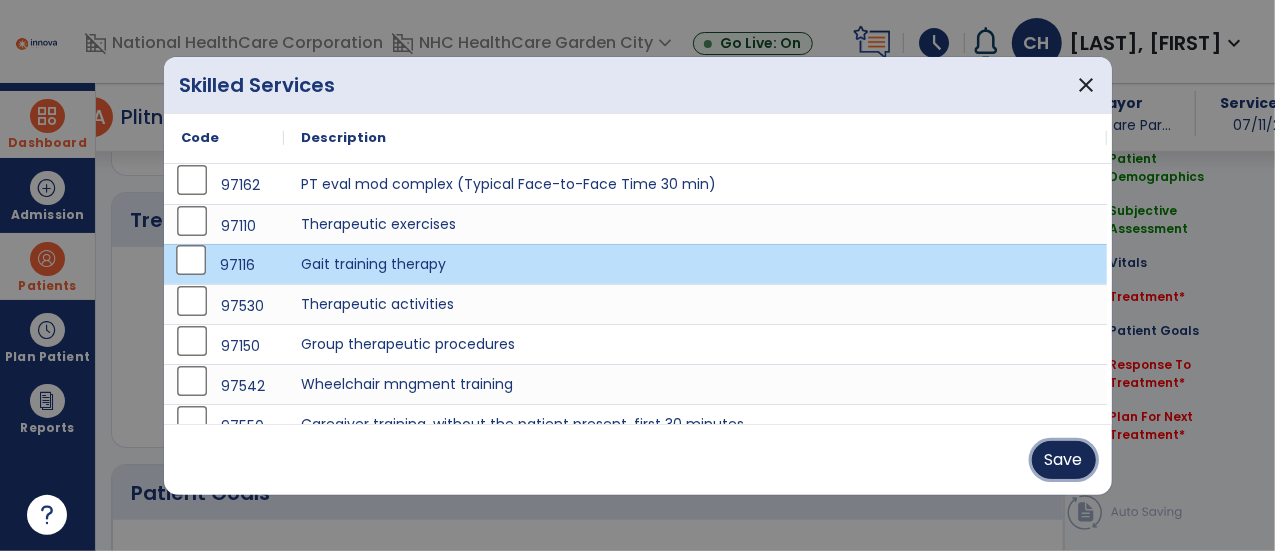 click on "Save" at bounding box center [1064, 460] 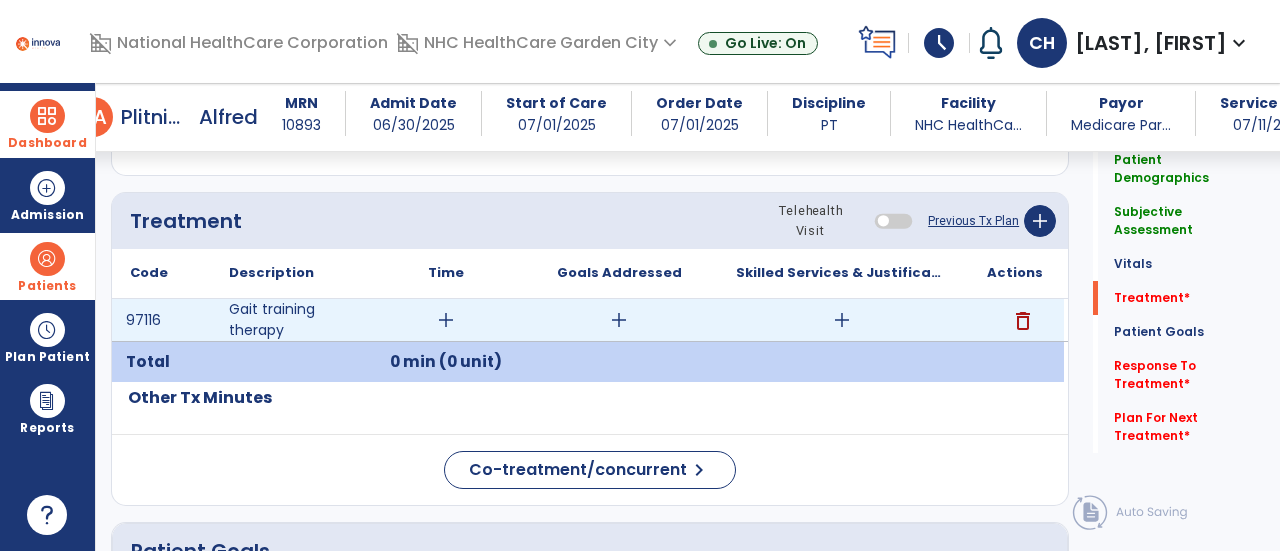 click on "add" at bounding box center [446, 320] 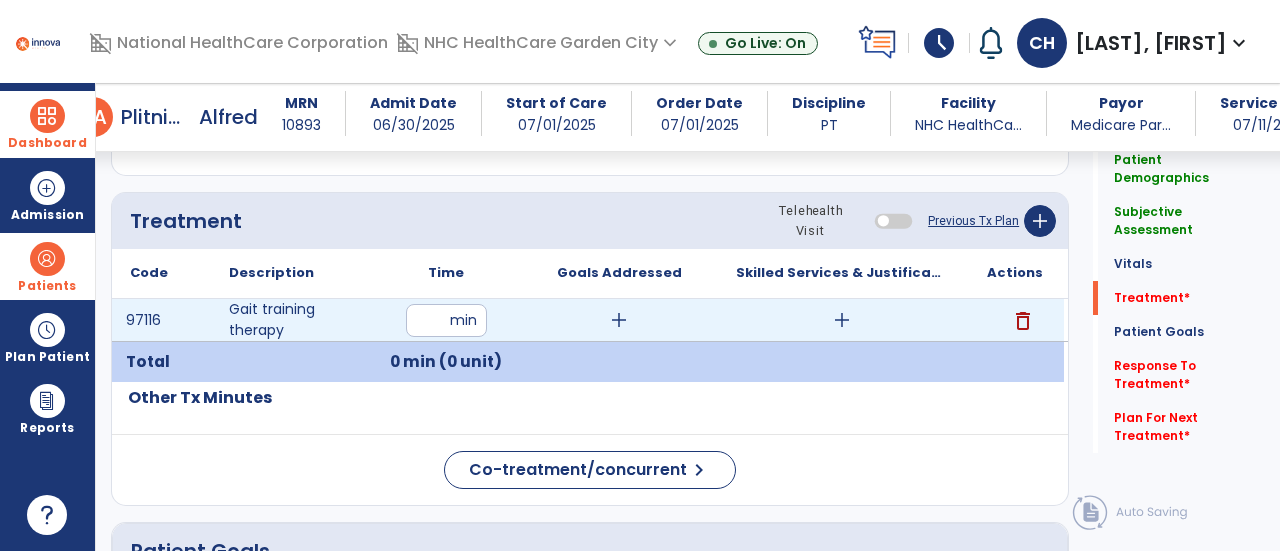 type on "**" 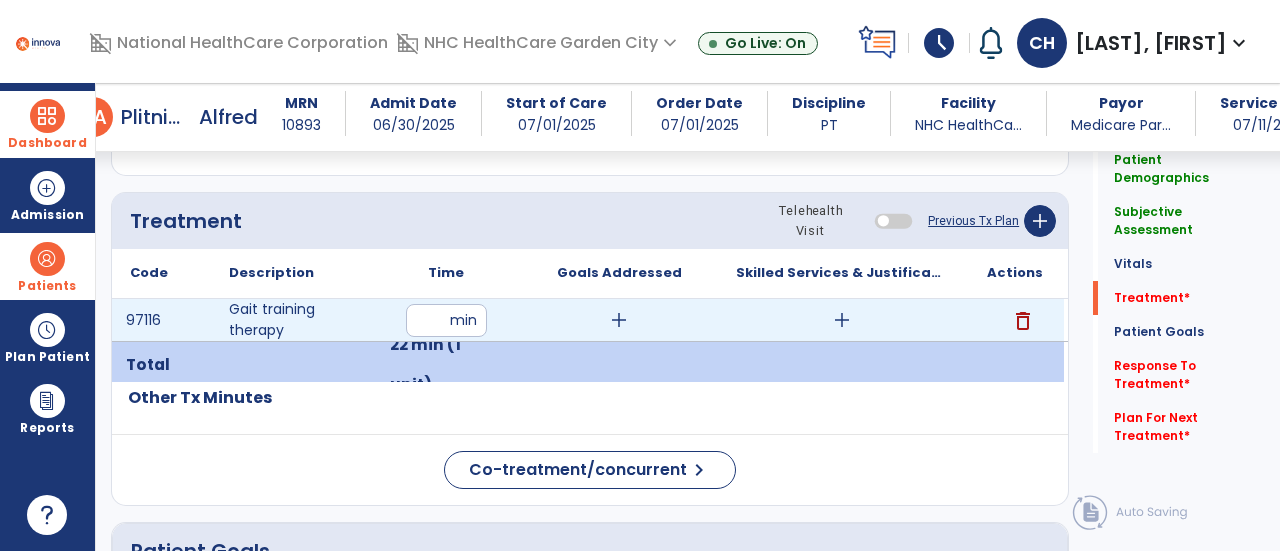 click on "add" at bounding box center [619, 320] 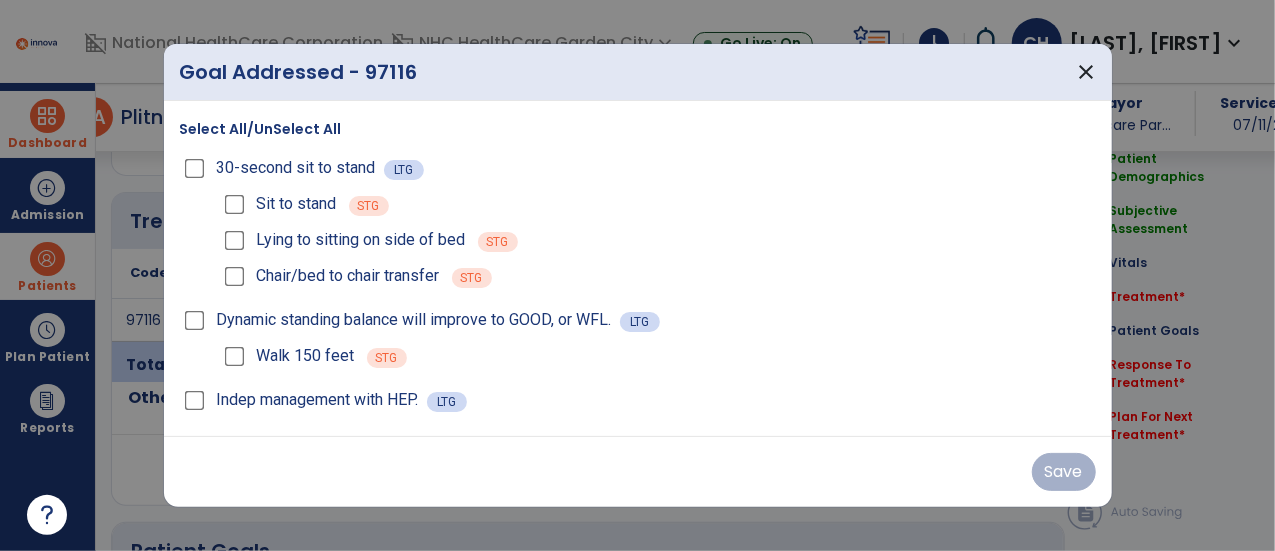 scroll, scrollTop: 1977, scrollLeft: 0, axis: vertical 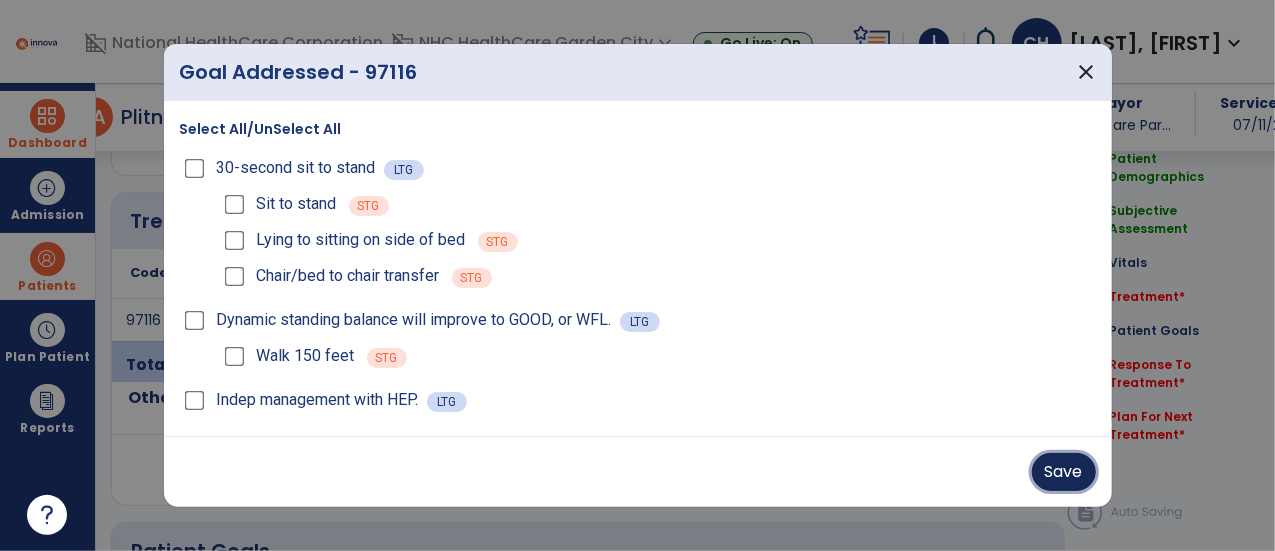 click on "Save" at bounding box center (1064, 472) 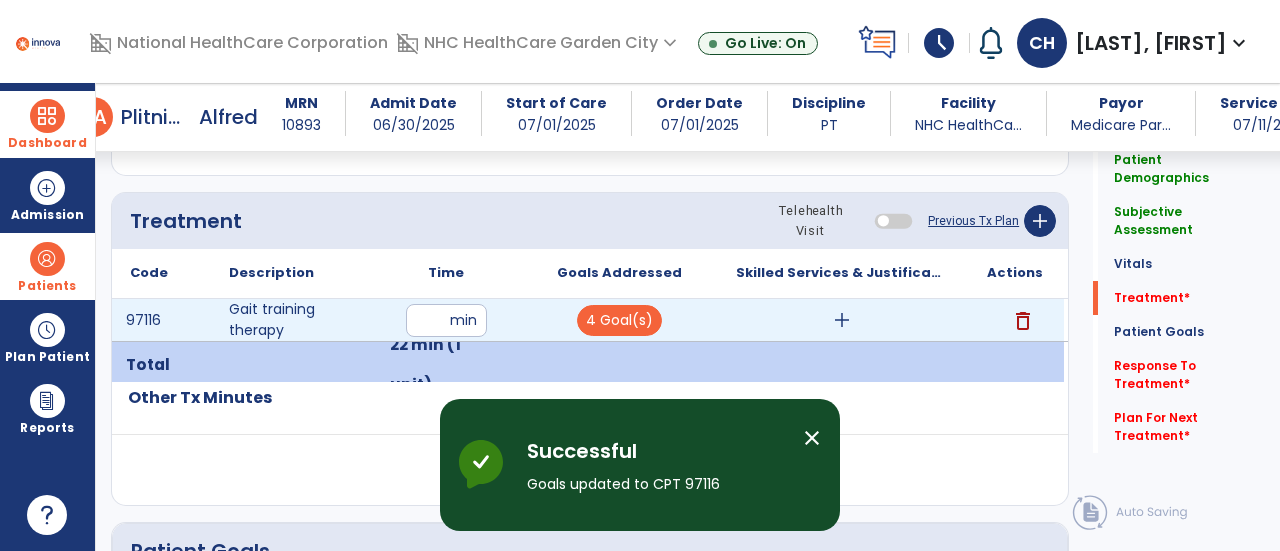 click on "add" at bounding box center (842, 320) 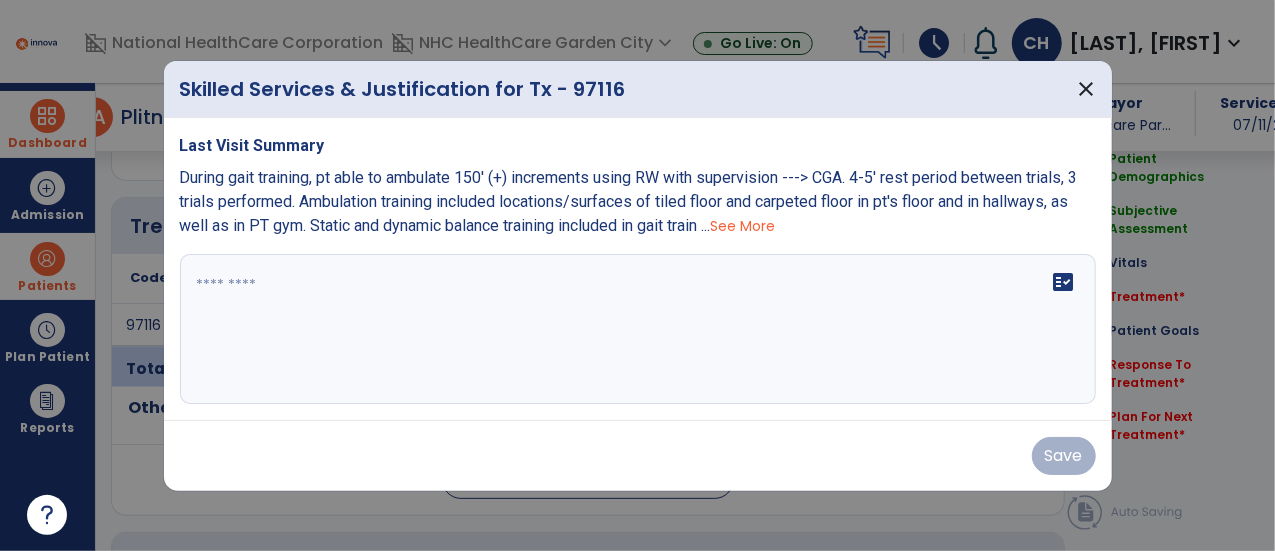 scroll, scrollTop: 1977, scrollLeft: 0, axis: vertical 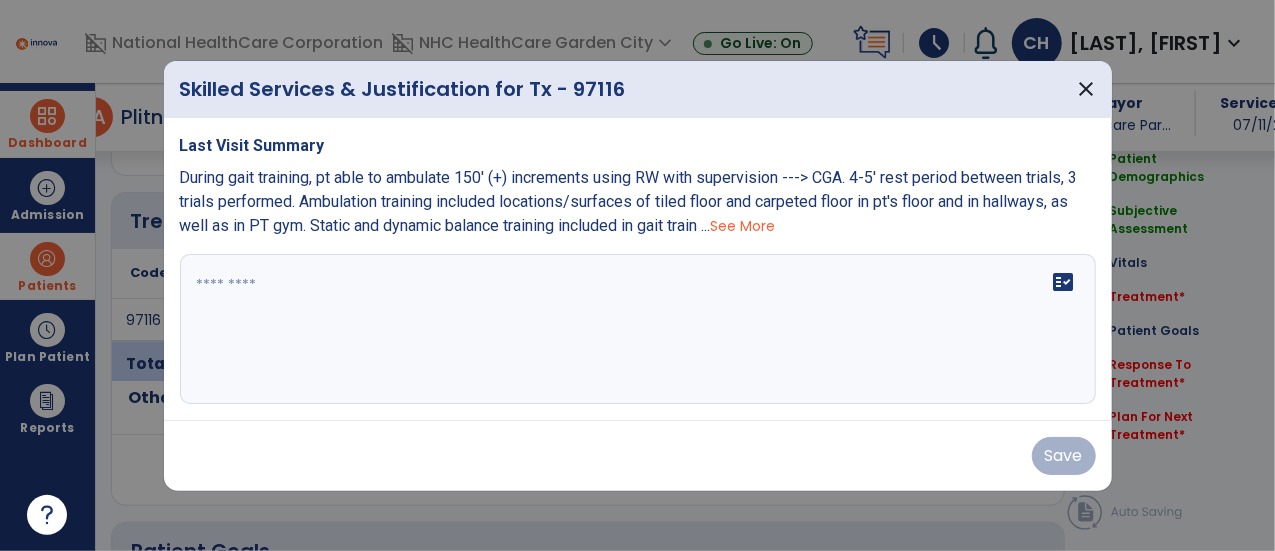 click on "fact_check" at bounding box center (638, 329) 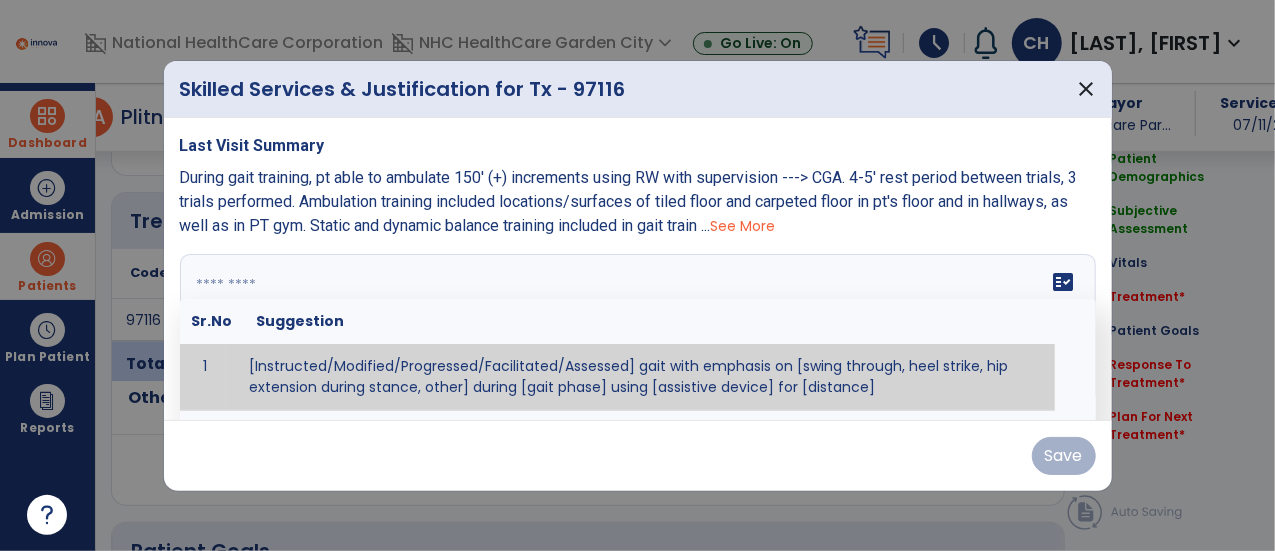 paste on "**********" 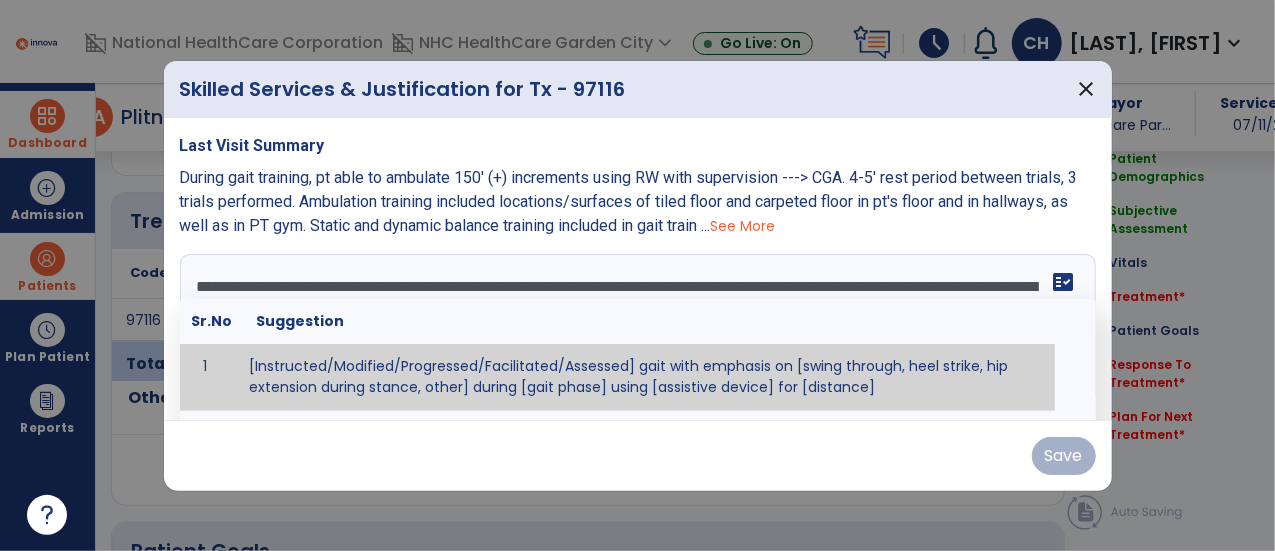 scroll, scrollTop: 38, scrollLeft: 0, axis: vertical 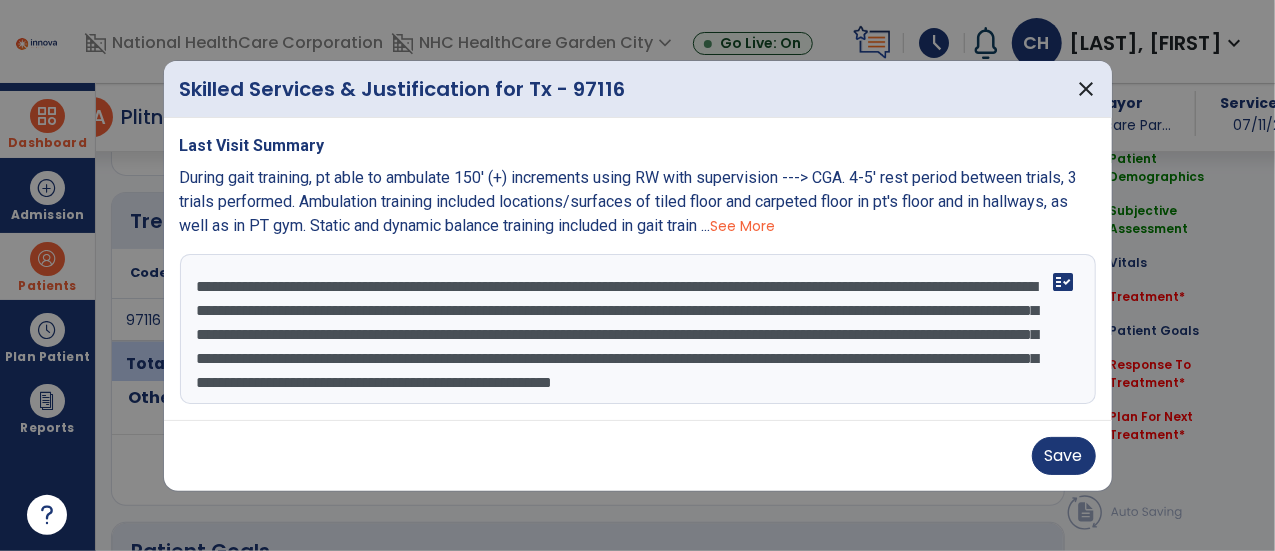 click on "**********" at bounding box center [638, 329] 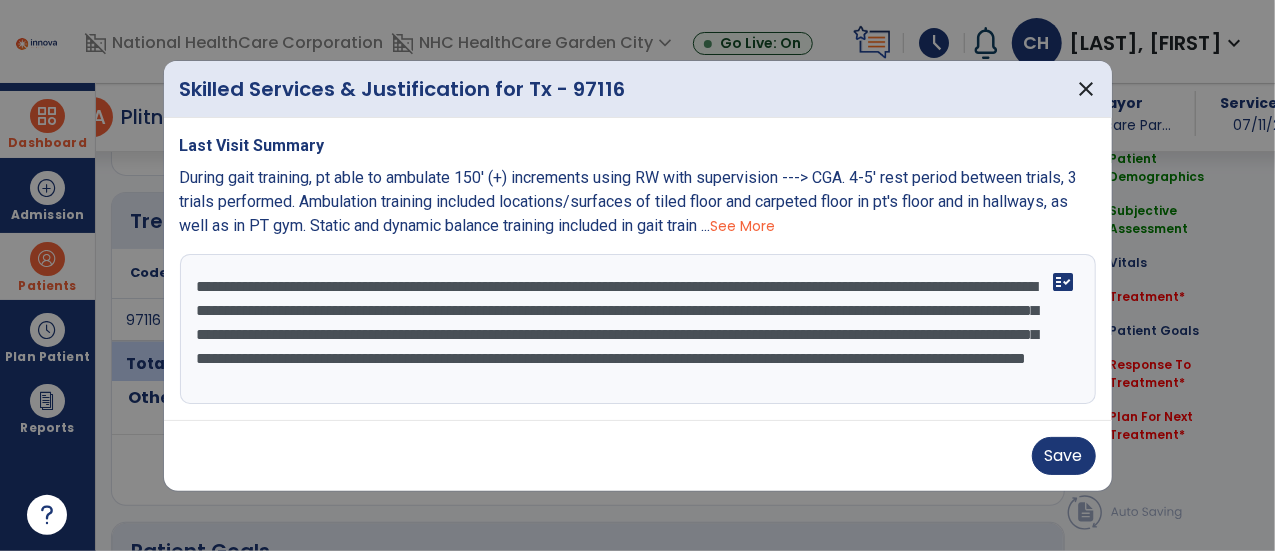 click on "**********" at bounding box center [638, 329] 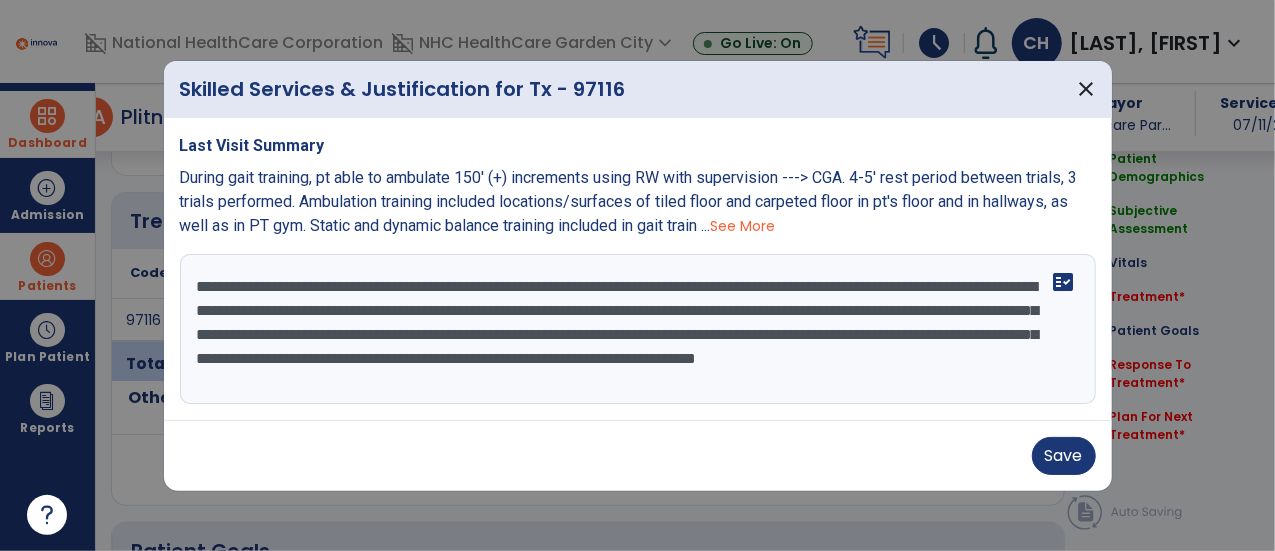 click on "**********" at bounding box center (638, 329) 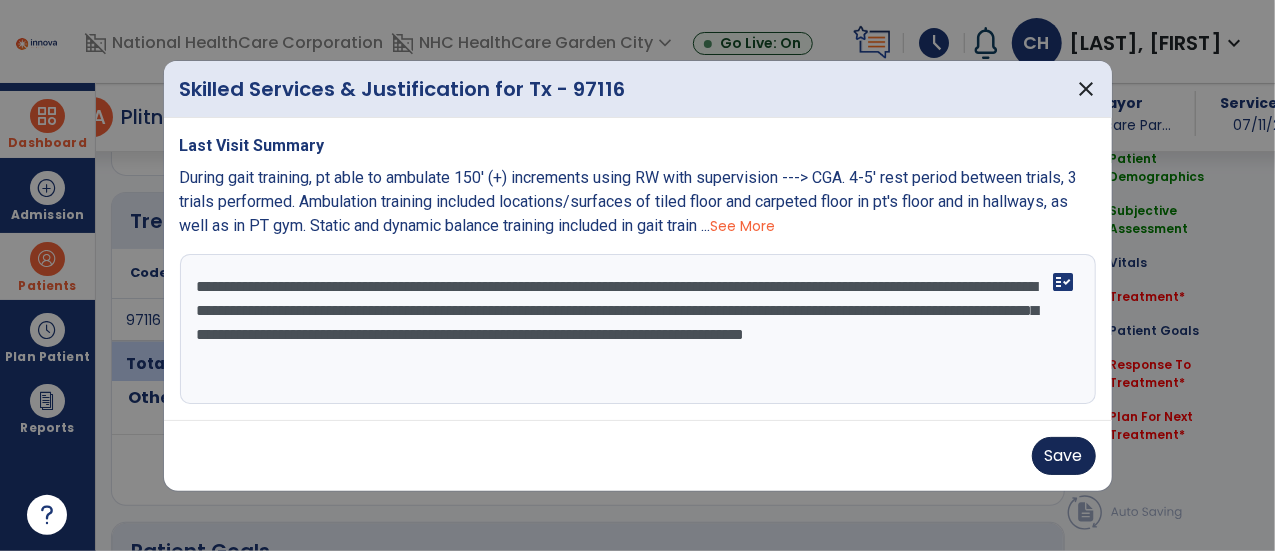 type on "**********" 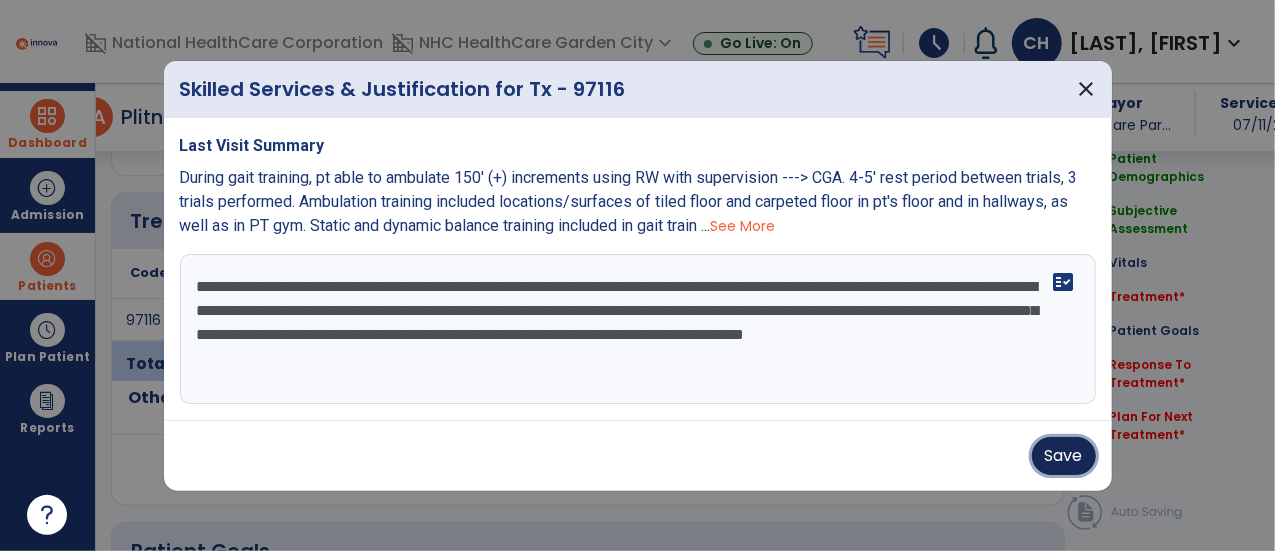 click on "Save" at bounding box center (1064, 456) 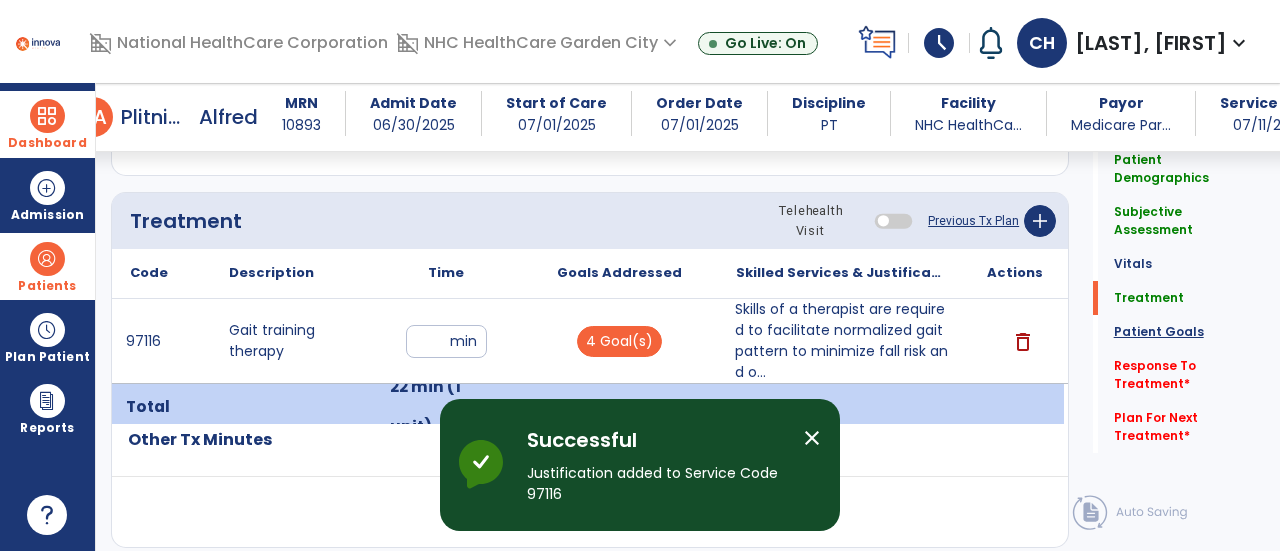 click on "Patient Goals" 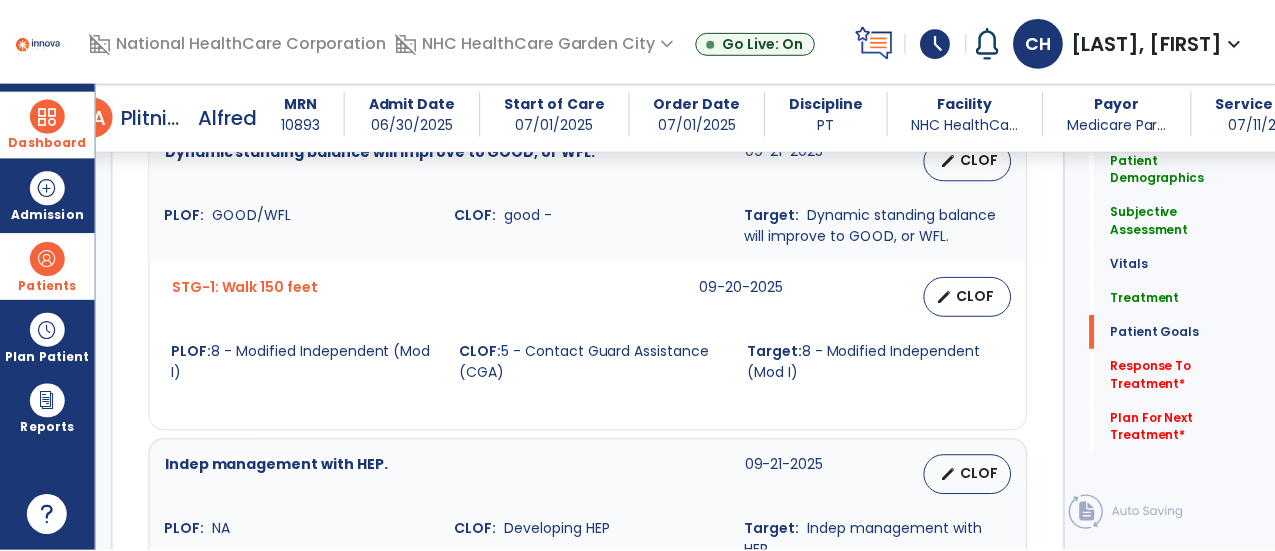 scroll, scrollTop: 3134, scrollLeft: 0, axis: vertical 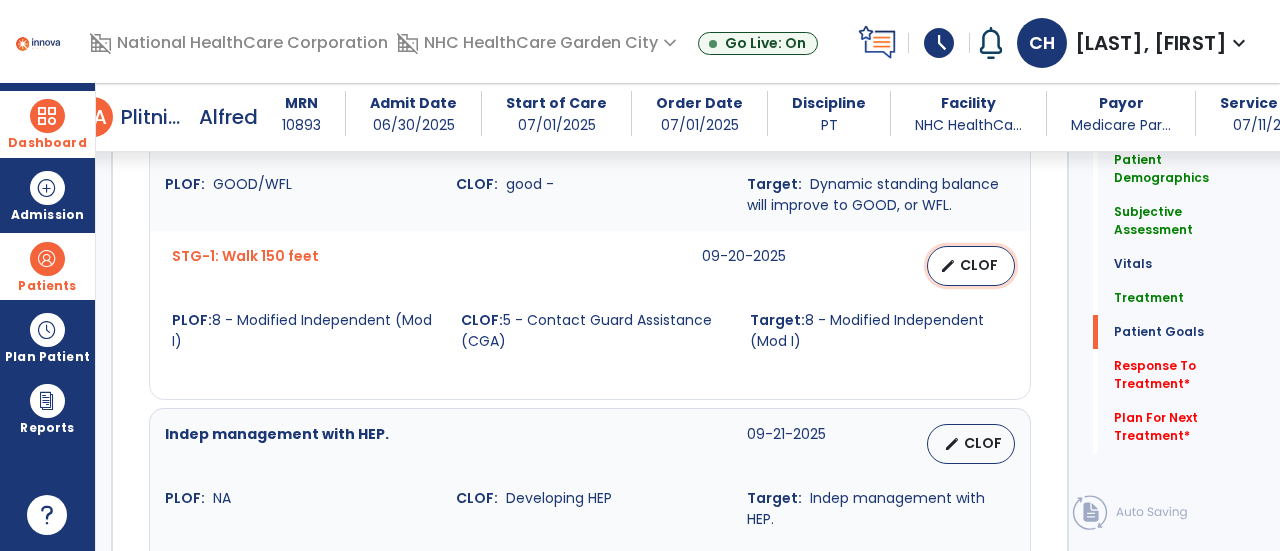click on "edit" at bounding box center (948, 266) 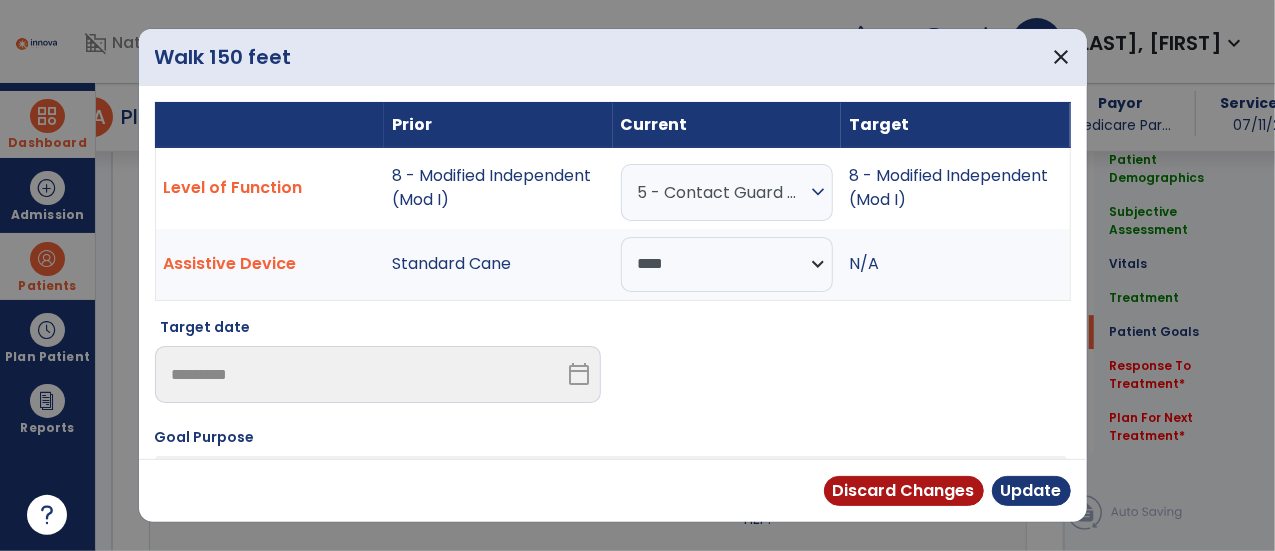 scroll, scrollTop: 3134, scrollLeft: 0, axis: vertical 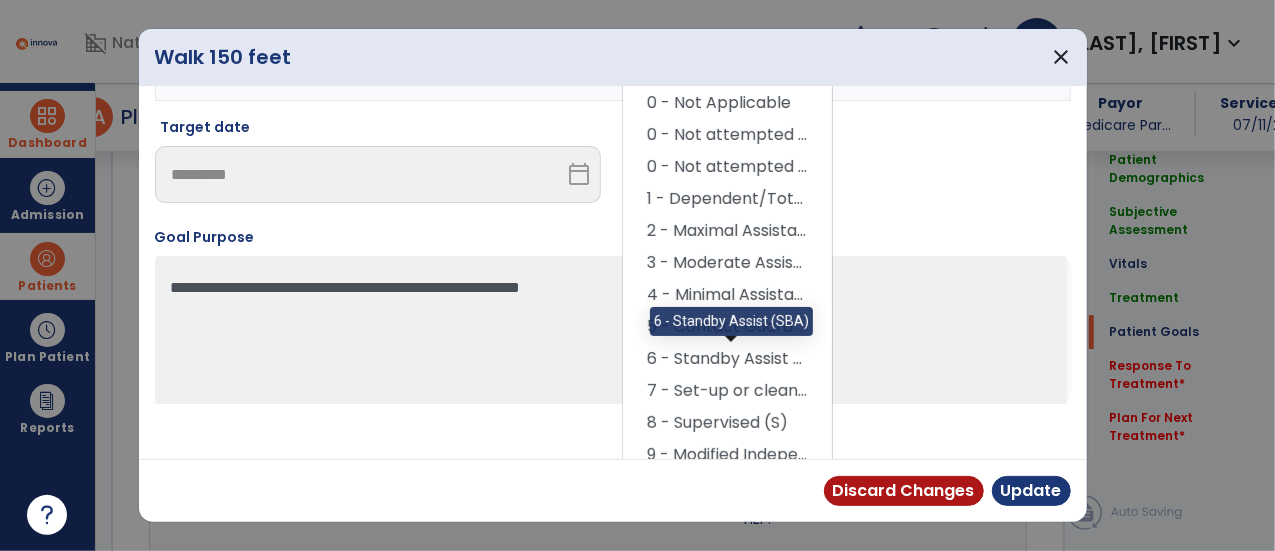 click on "6 - Standby Assist (SBA)" at bounding box center [727, 359] 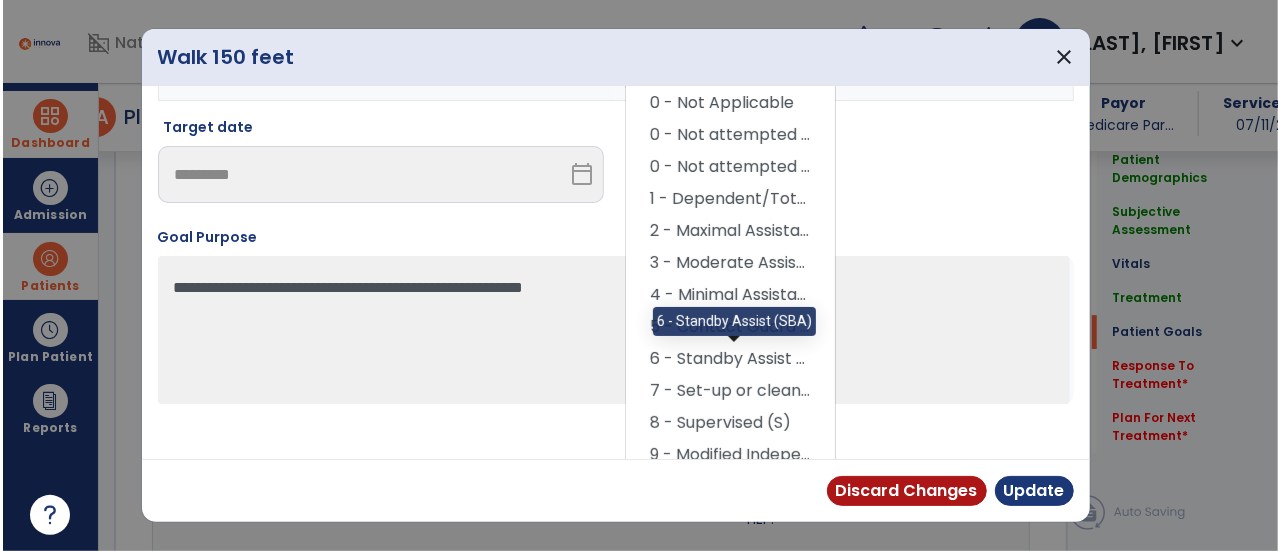 scroll, scrollTop: 156, scrollLeft: 0, axis: vertical 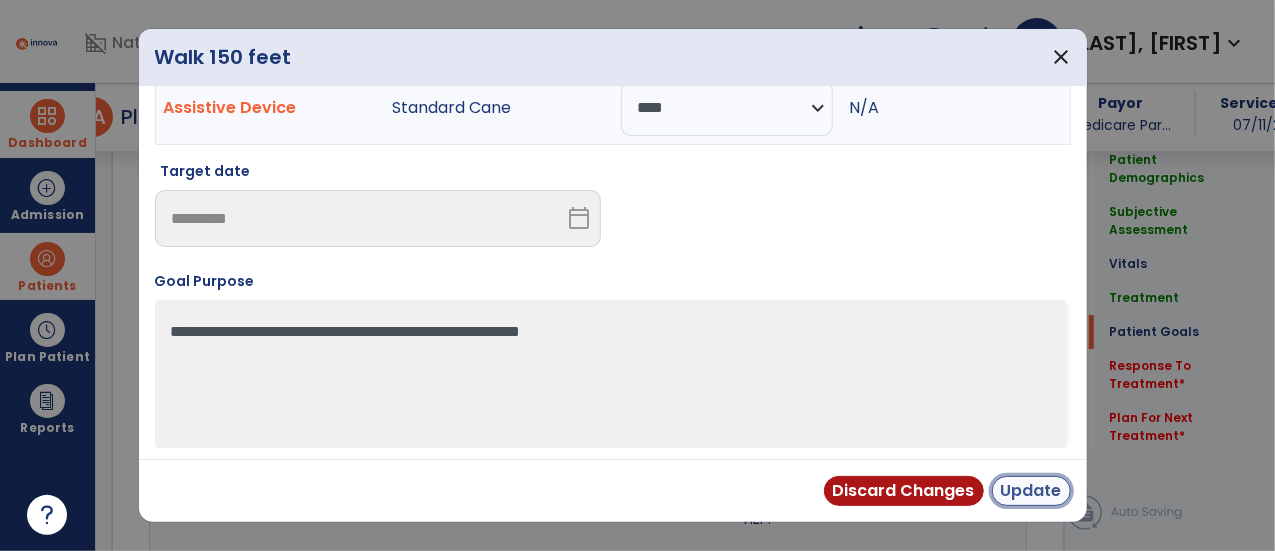 click on "Update" at bounding box center (1031, 491) 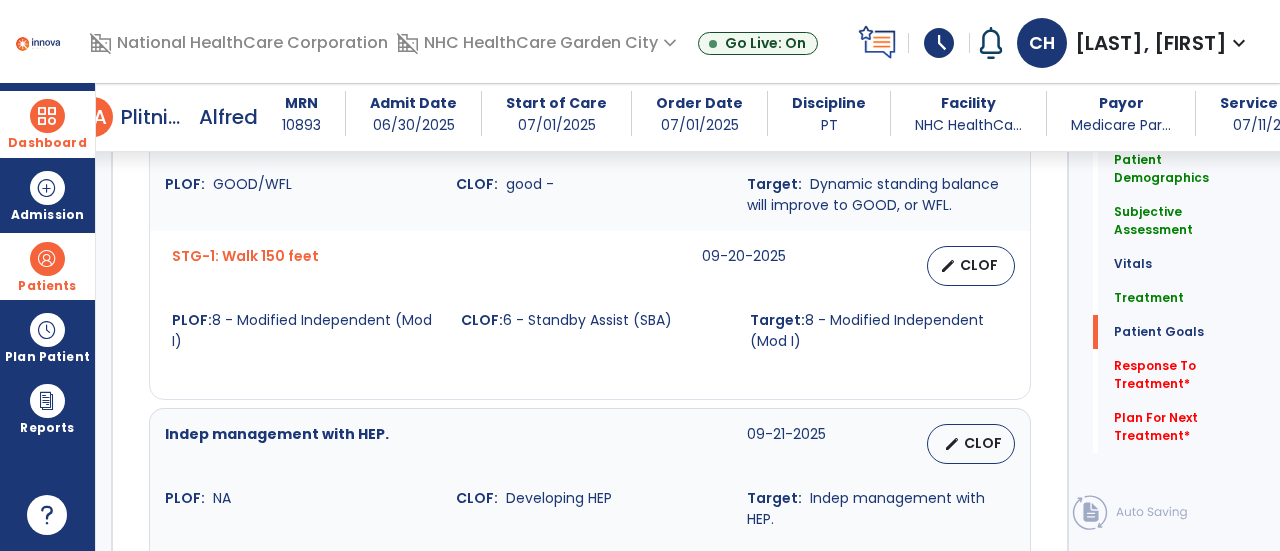 scroll, scrollTop: 3134, scrollLeft: 0, axis: vertical 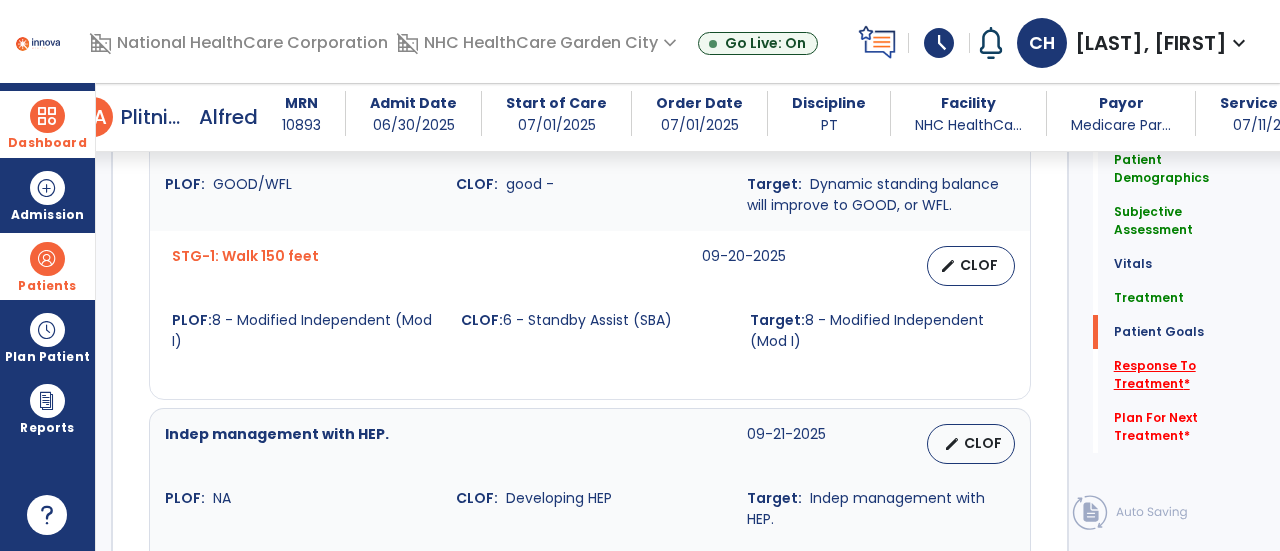 click on "Response To Treatment   *" 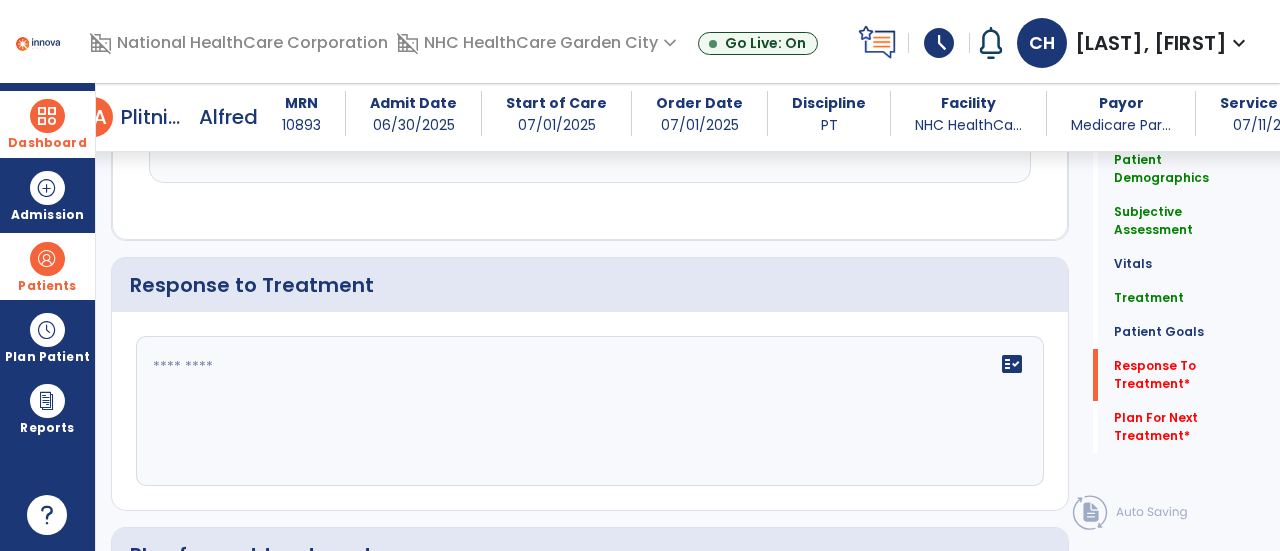 scroll, scrollTop: 3591, scrollLeft: 0, axis: vertical 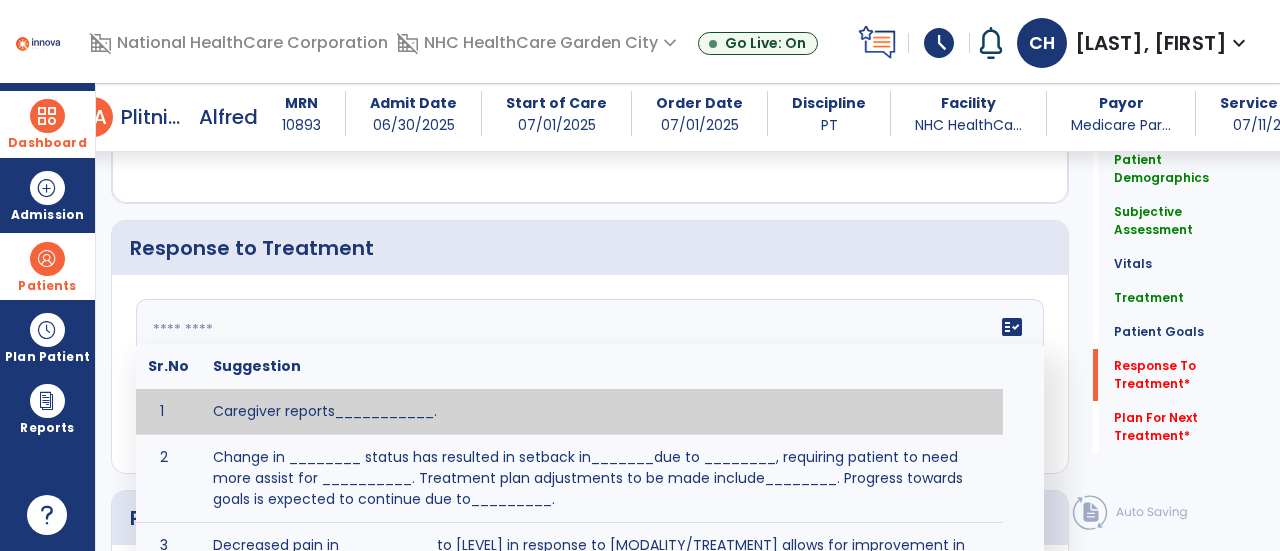 click on "fact_check  Sr.No Suggestion 1 Caregiver reports___________. 2 Change in ________ status has resulted in setback in_______due to ________, requiring patient to need more assist for __________.   Treatment plan adjustments to be made include________.  Progress towards goals is expected to continue due to_________. 3 Decreased pain in __________ to [LEVEL] in response to [MODALITY/TREATMENT] allows for improvement in _________. 4 Functional gains in _______ have impacted the patient's ability to perform_________ with a reduction in assist levels to_________. 5 Functional progress this week has been significant due to__________. 6 Gains in ________ have improved the patient's ability to perform ______with decreased levels of assist to___________. 7 Improvement in ________allows patient to tolerate higher levels of challenges in_________. 8 Pain in [AREA] has decreased to [LEVEL] in response to [TREATMENT/MODALITY], allowing fore ease in completing__________. 9 10 11 12 13 14 15 16 17 18 19 20 21" 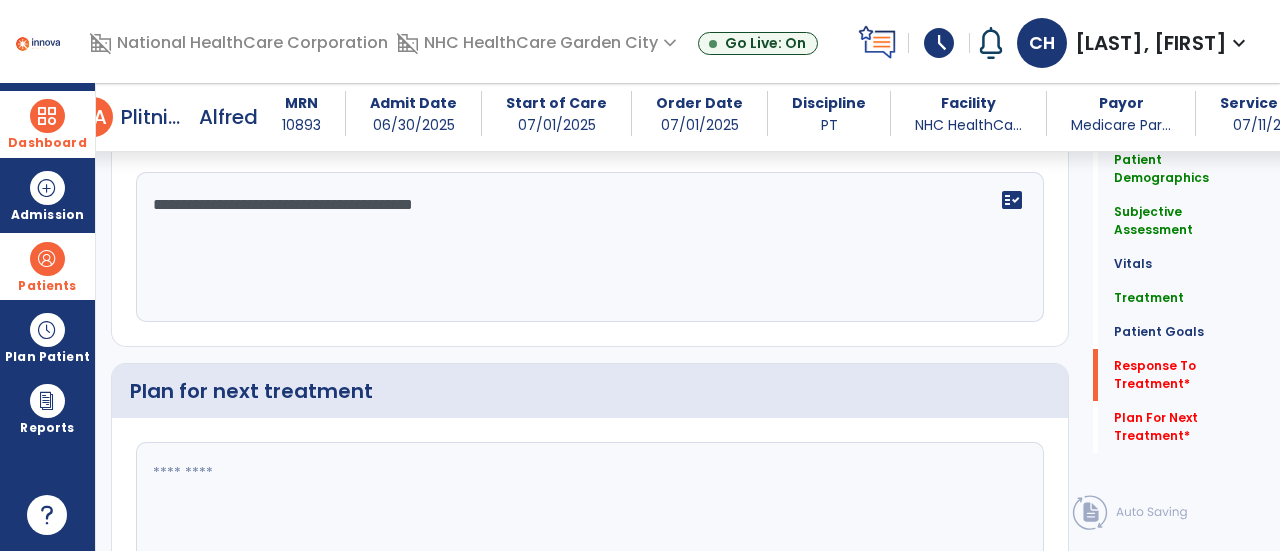 scroll, scrollTop: 3791, scrollLeft: 0, axis: vertical 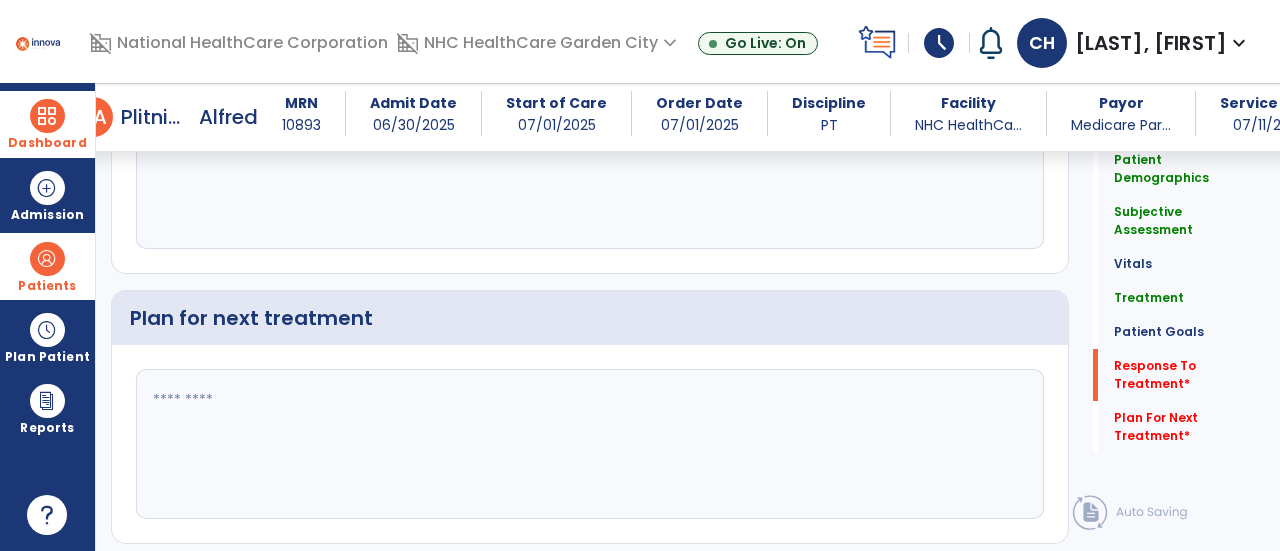 type on "**********" 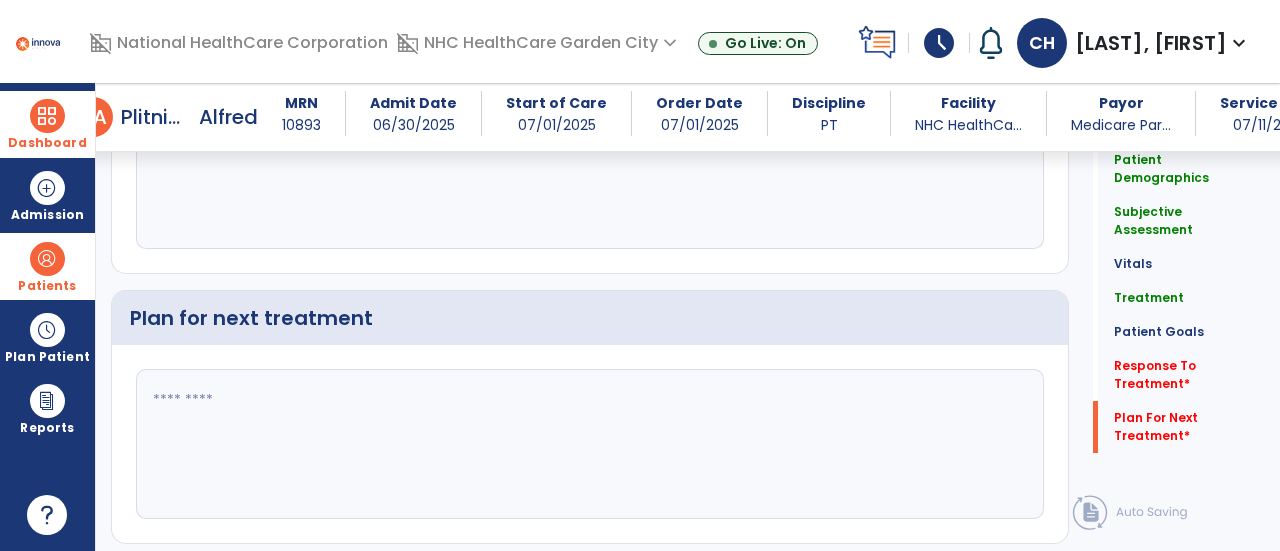 click 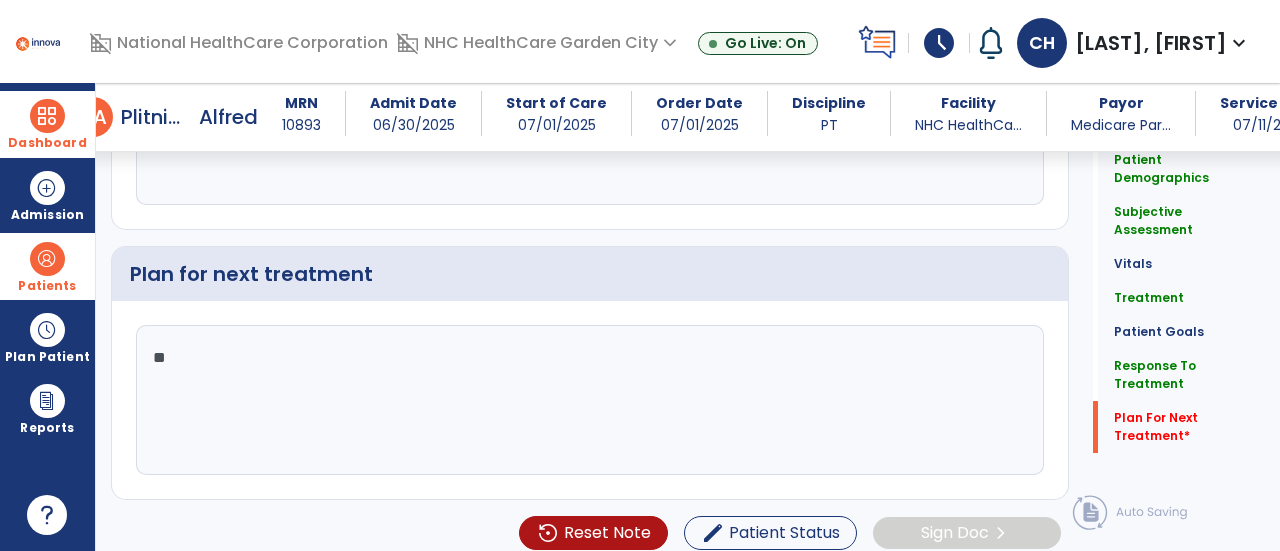 scroll, scrollTop: 3791, scrollLeft: 0, axis: vertical 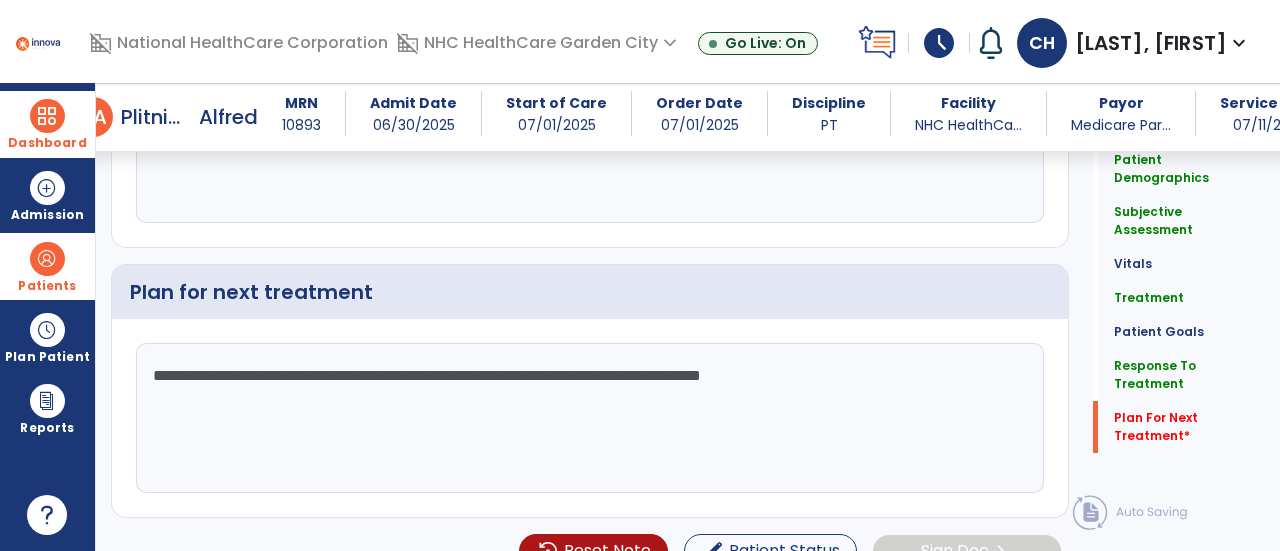 type on "**********" 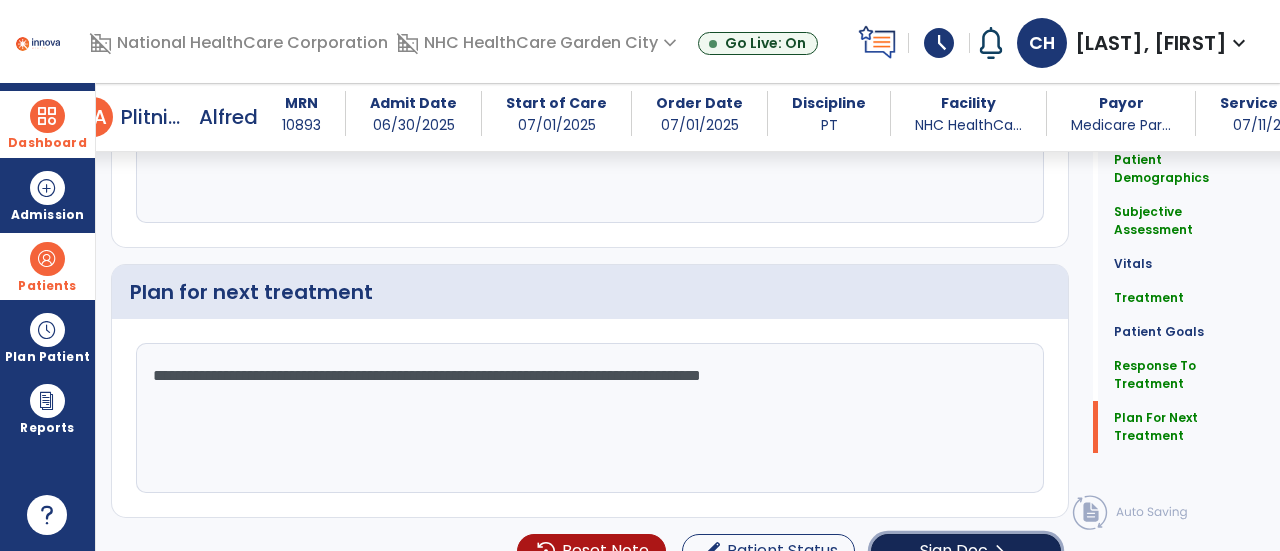 click on "Sign Doc" 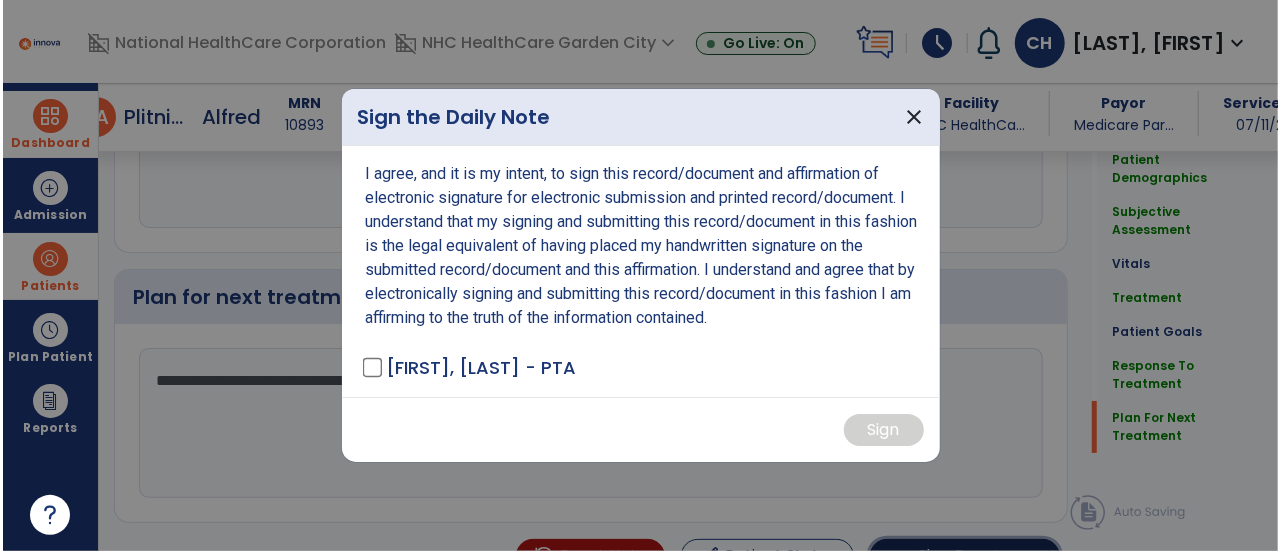 scroll, scrollTop: 3817, scrollLeft: 0, axis: vertical 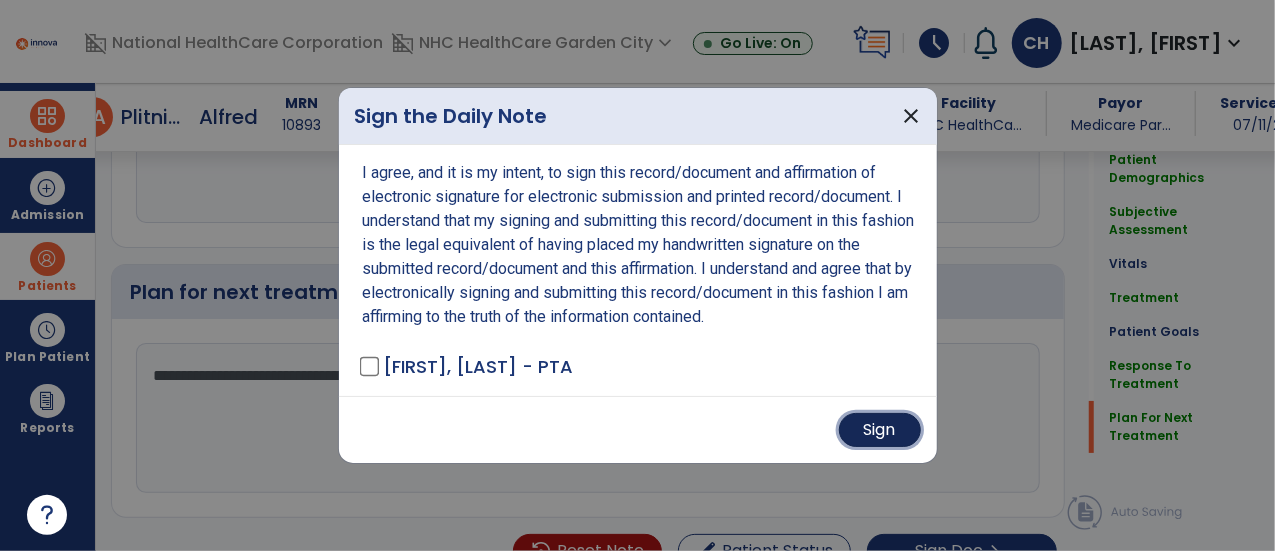 click on "Sign" at bounding box center (880, 430) 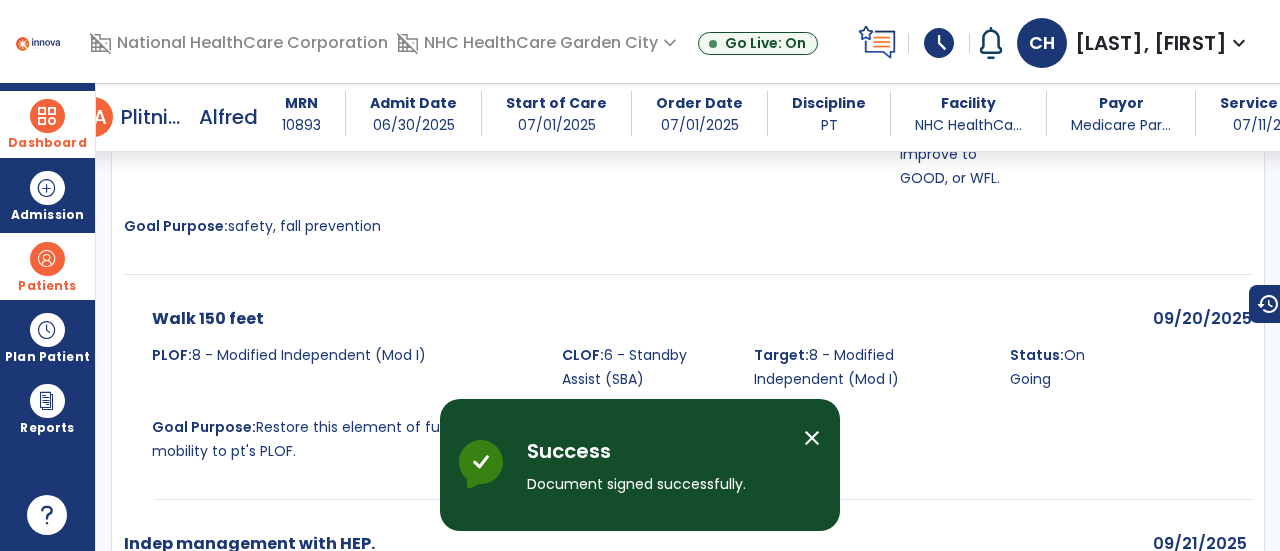 scroll, scrollTop: 5923, scrollLeft: 0, axis: vertical 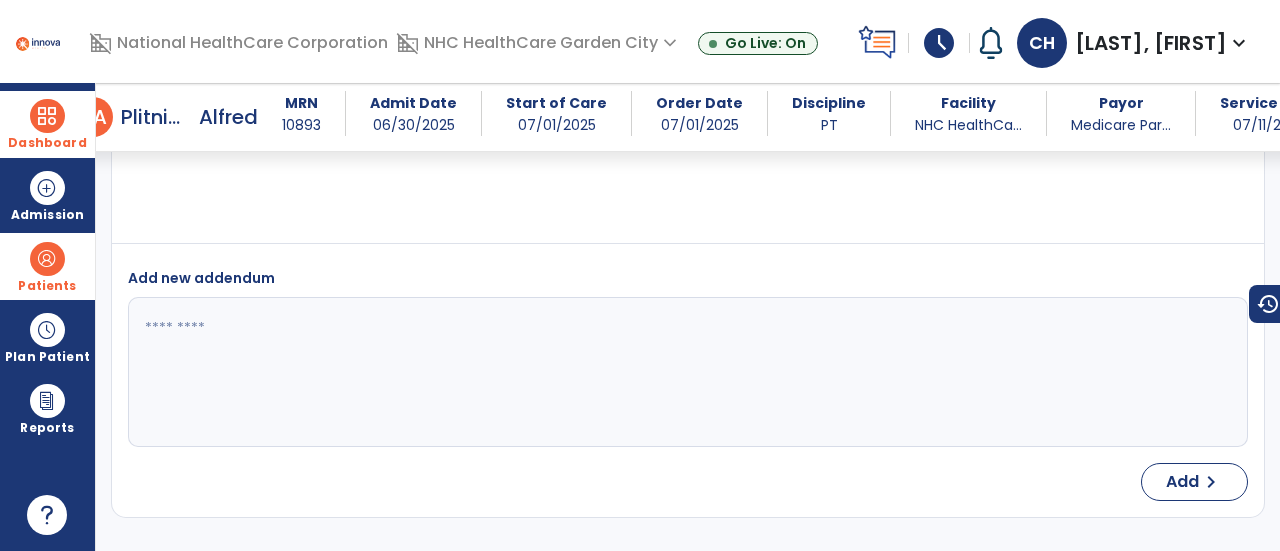 click at bounding box center [47, 116] 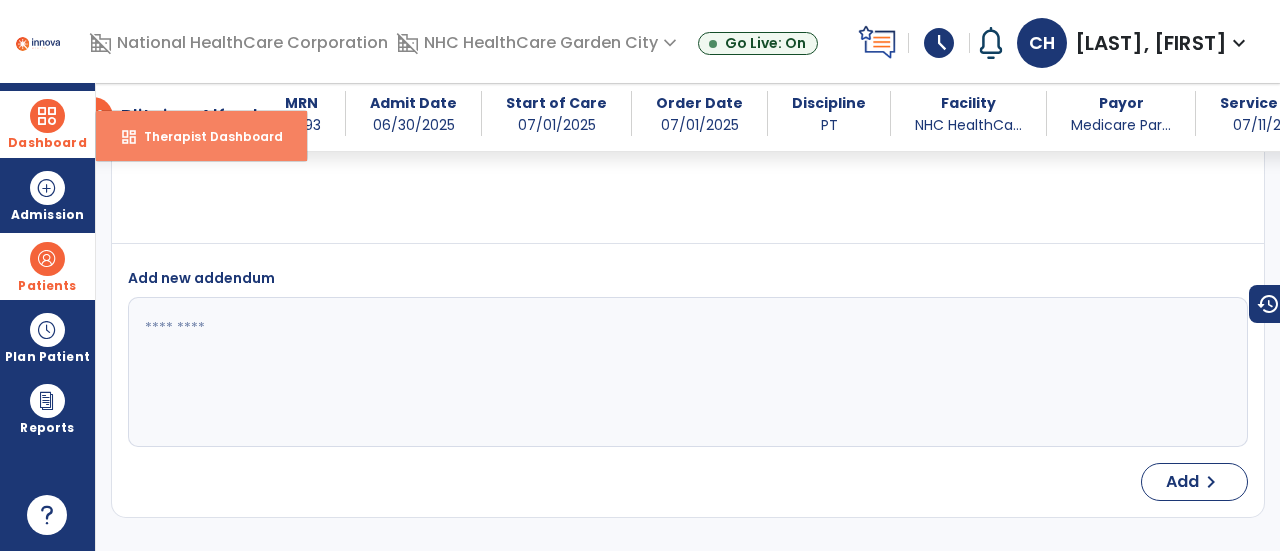 click on "Therapist Dashboard" at bounding box center (205, 136) 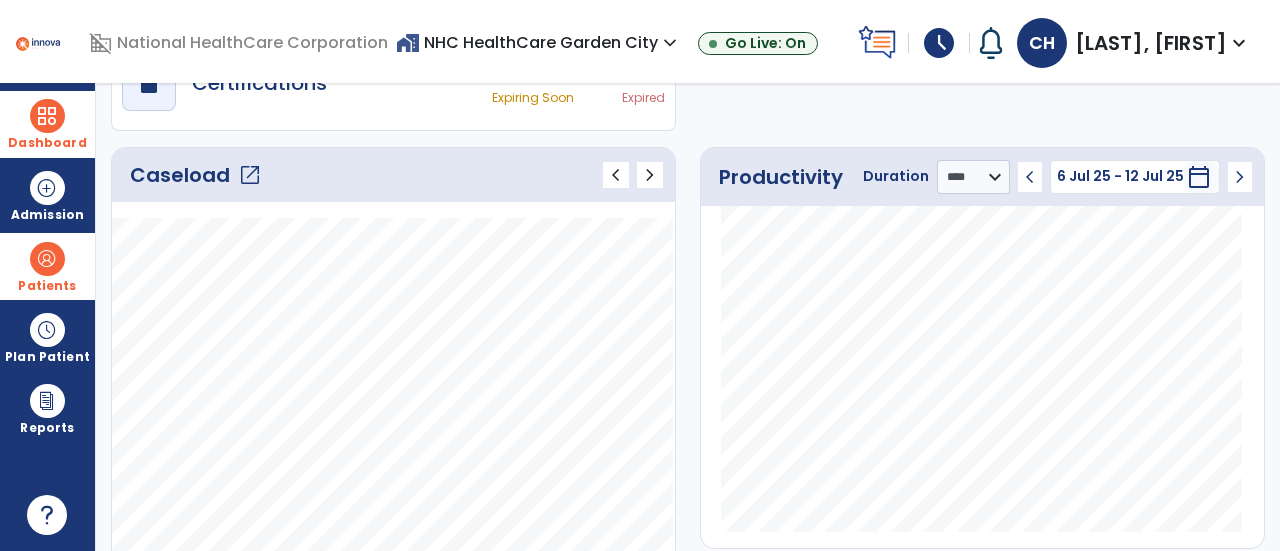 click on "Caseload   open_in_new" 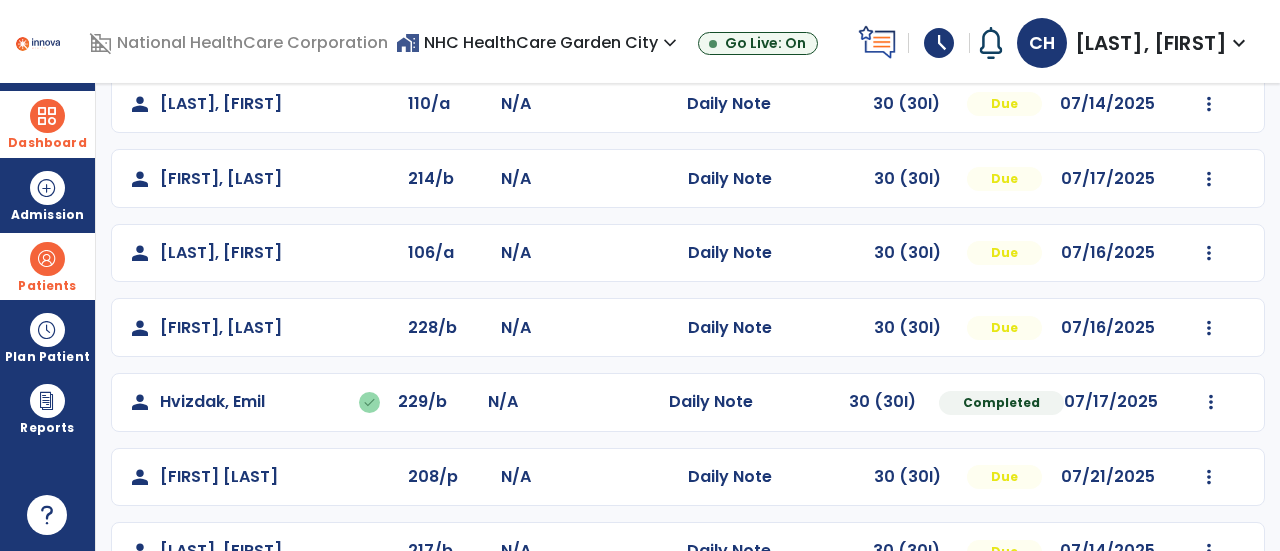 scroll, scrollTop: 408, scrollLeft: 0, axis: vertical 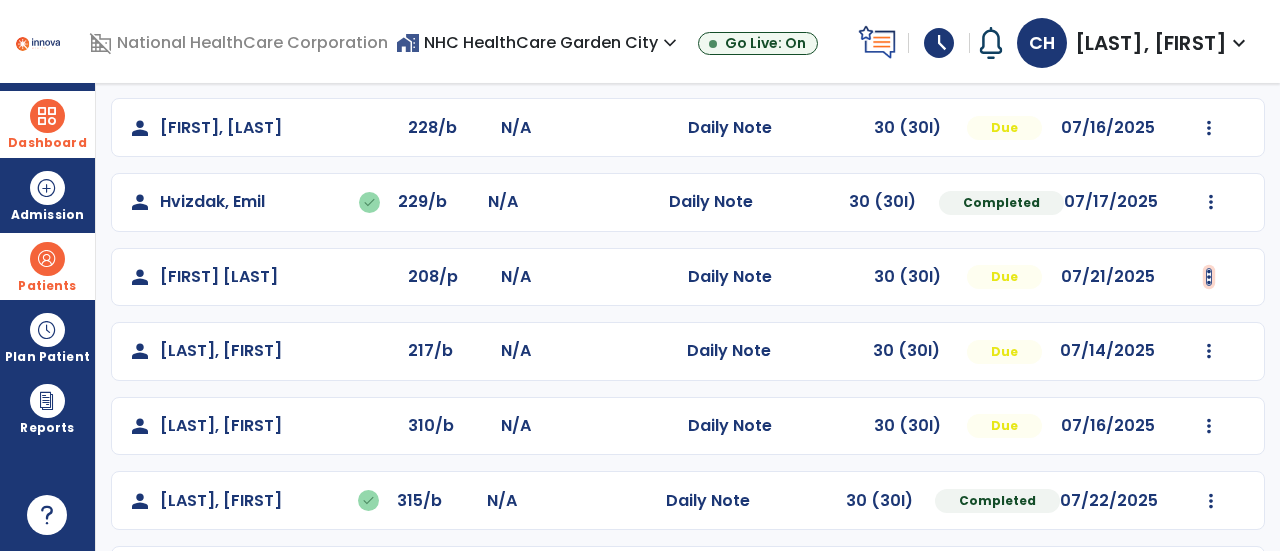 click at bounding box center (1209, -96) 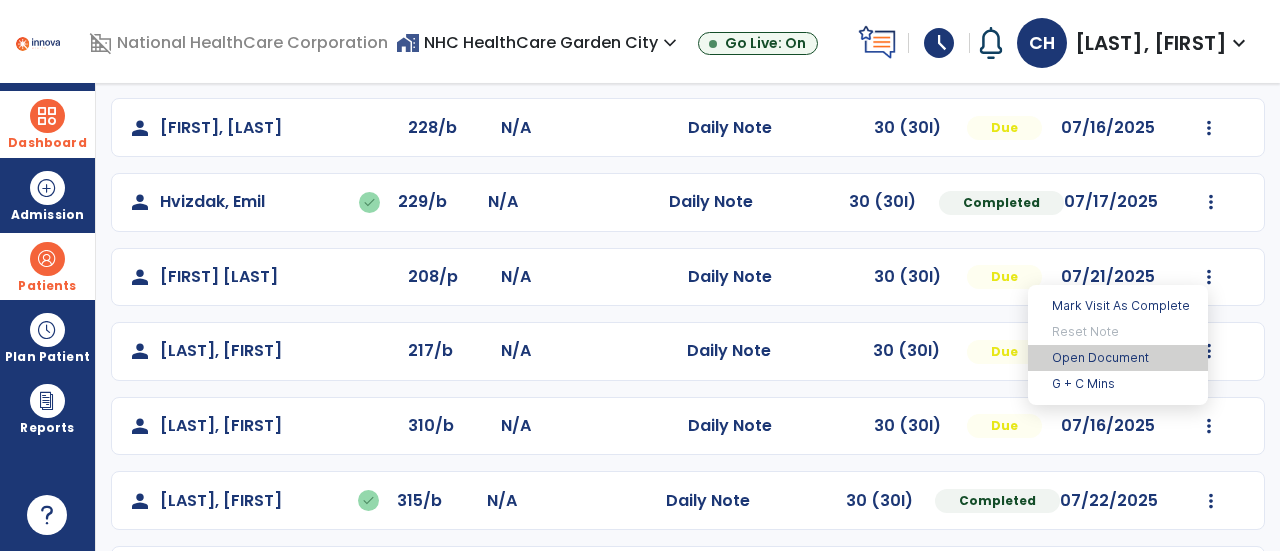 click on "Open Document" at bounding box center (1118, 358) 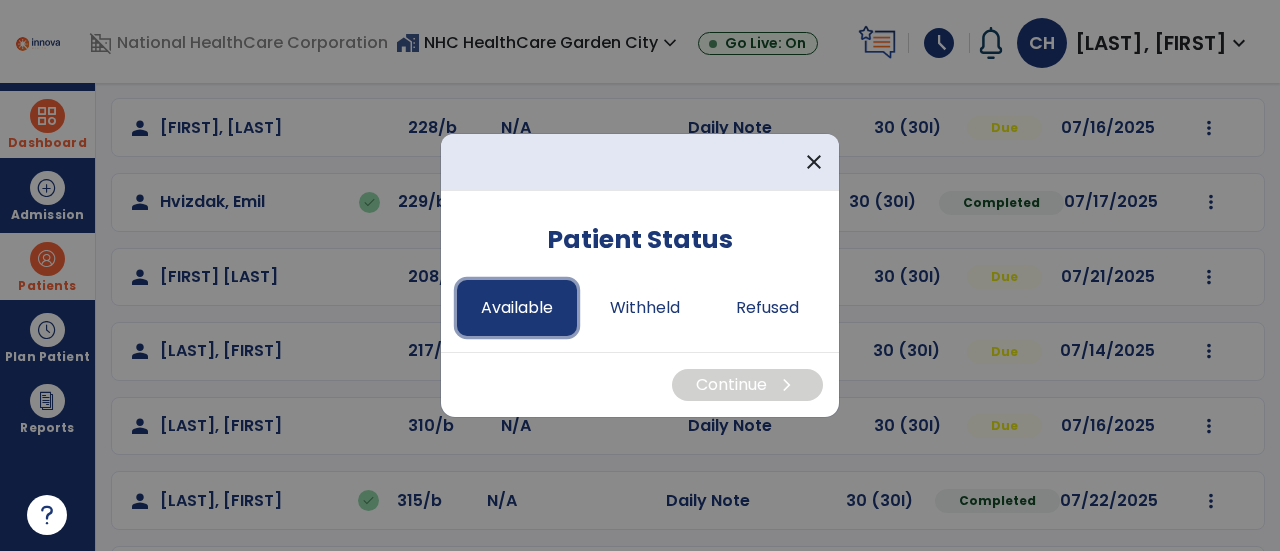 drag, startPoint x: 542, startPoint y: 315, endPoint x: 556, endPoint y: 319, distance: 14.56022 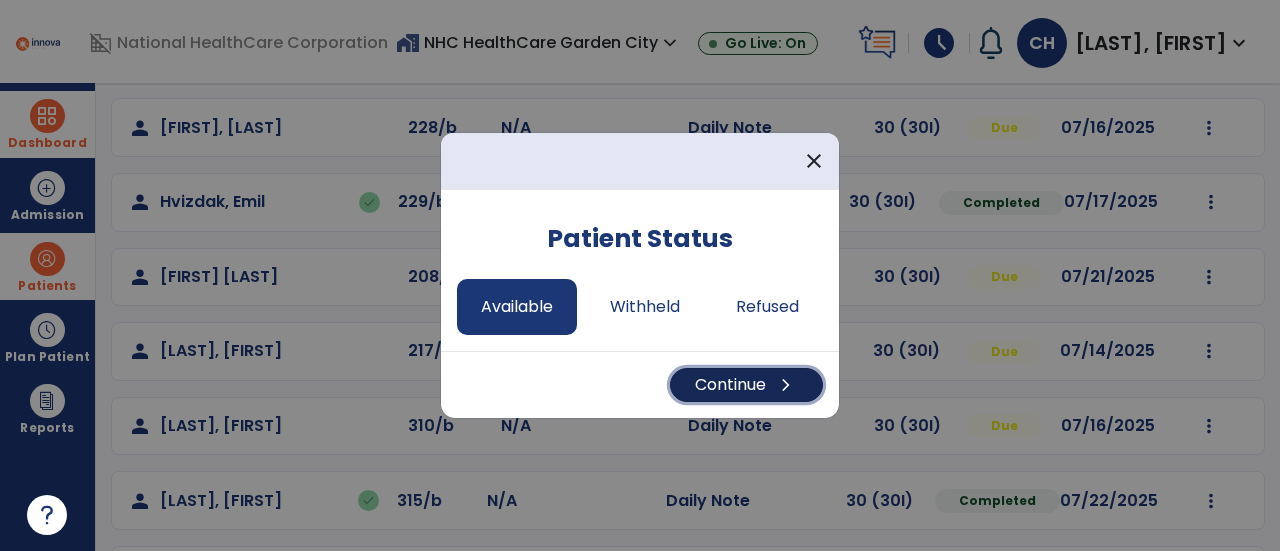 click on "chevron_right" at bounding box center (786, 385) 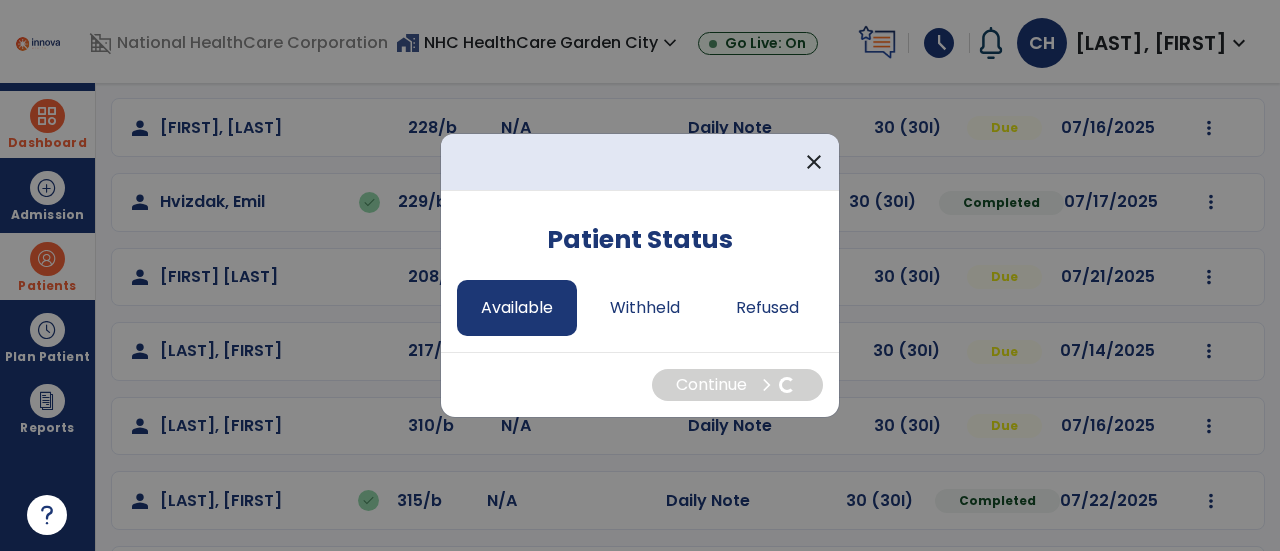select on "*" 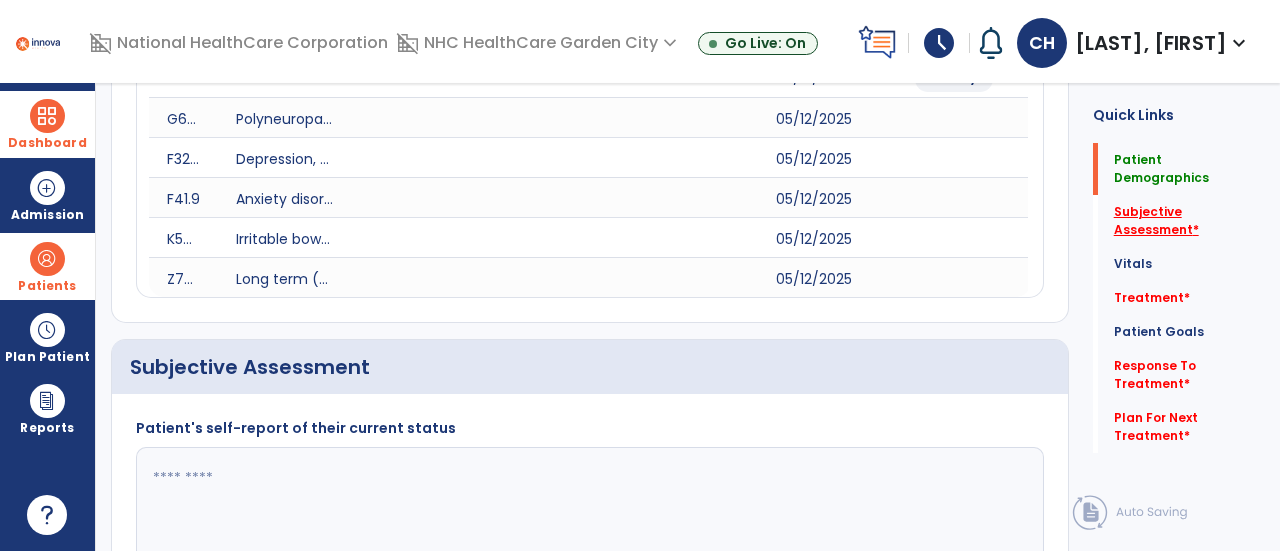click on "Subjective Assessment   *" 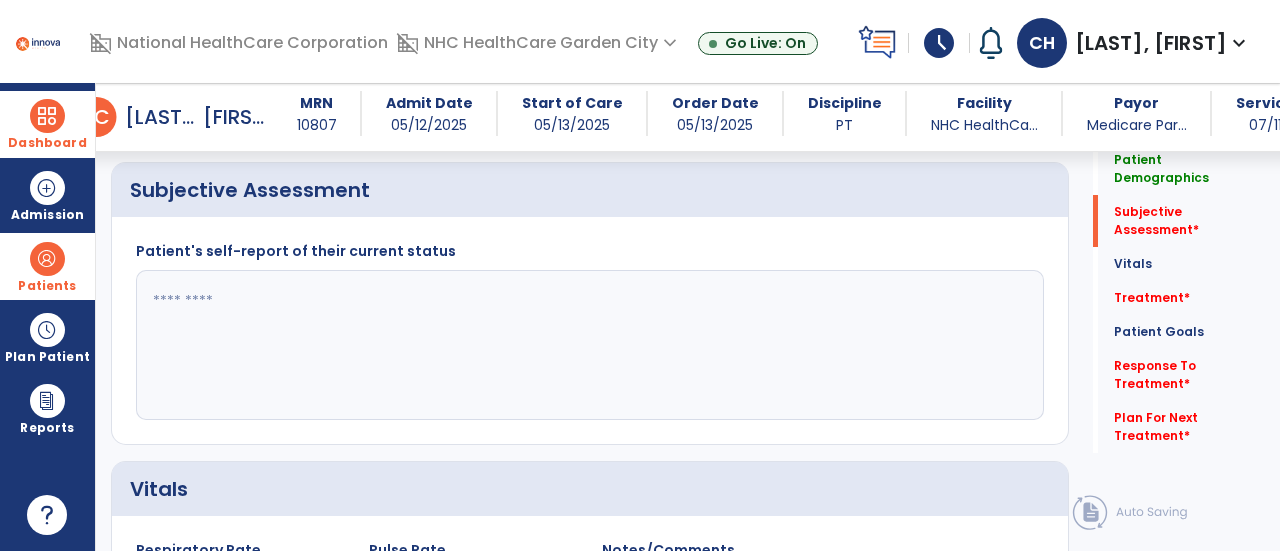 scroll, scrollTop: 569, scrollLeft: 0, axis: vertical 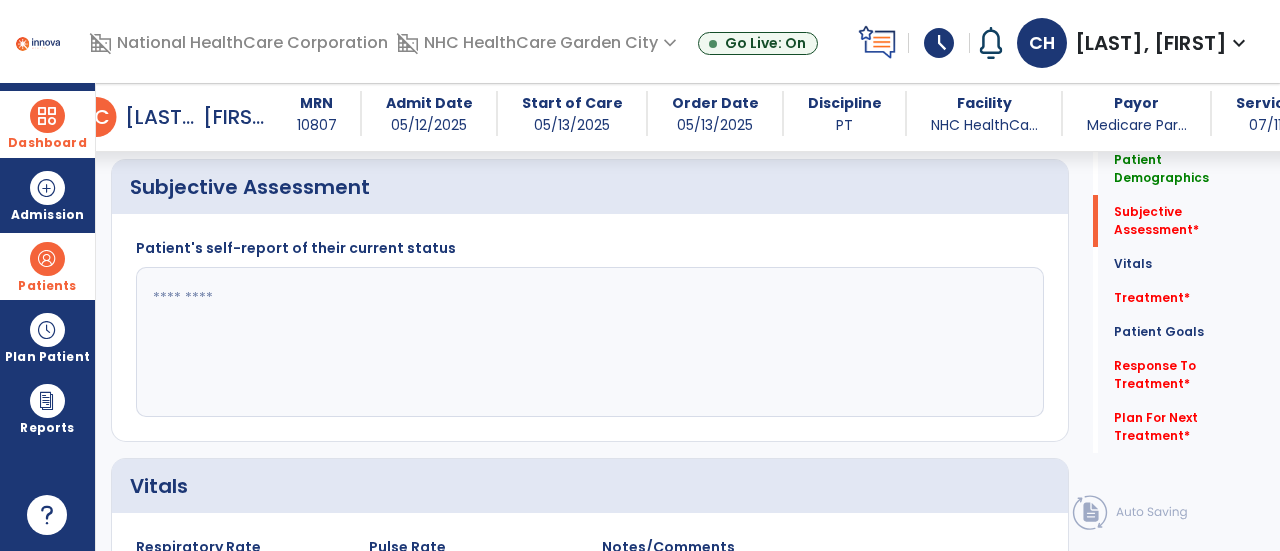 click 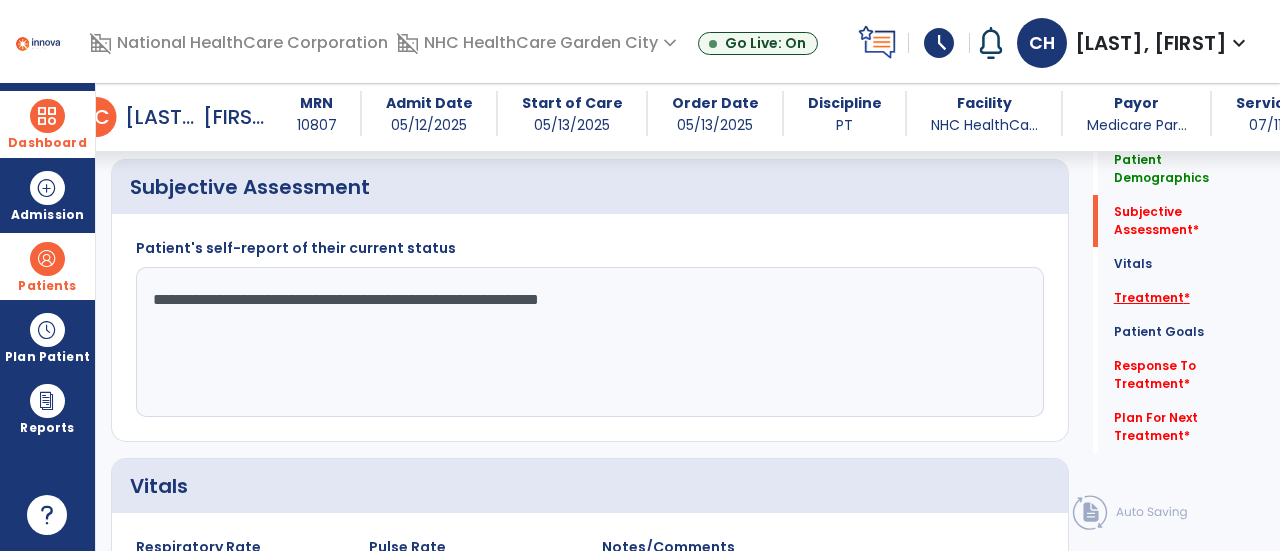 type on "**********" 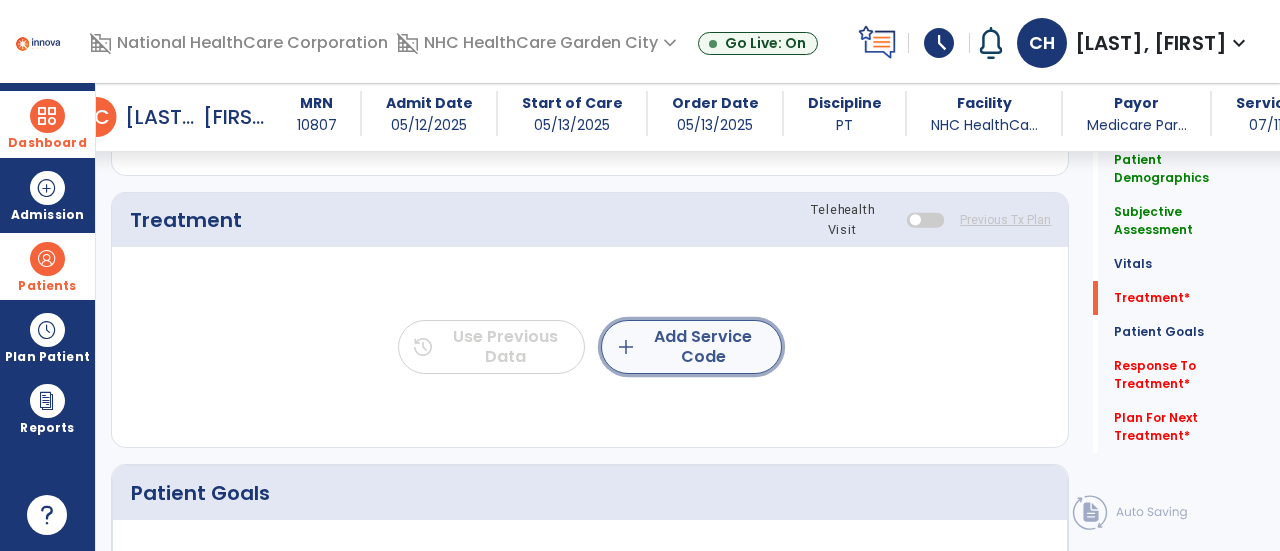 click on "add  Add Service Code" 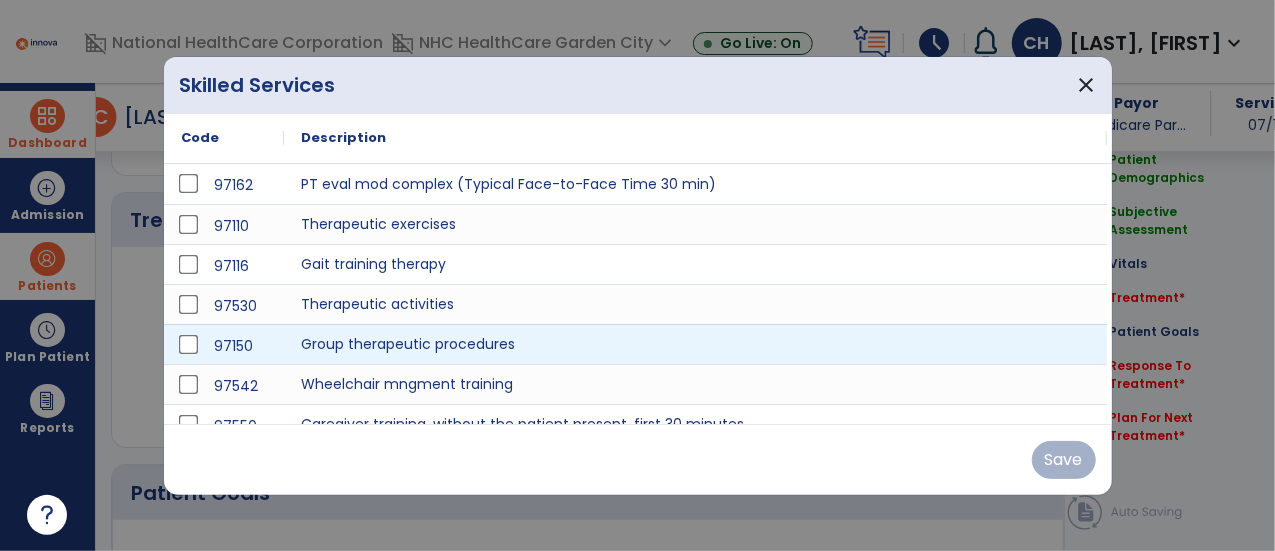 scroll, scrollTop: 1257, scrollLeft: 0, axis: vertical 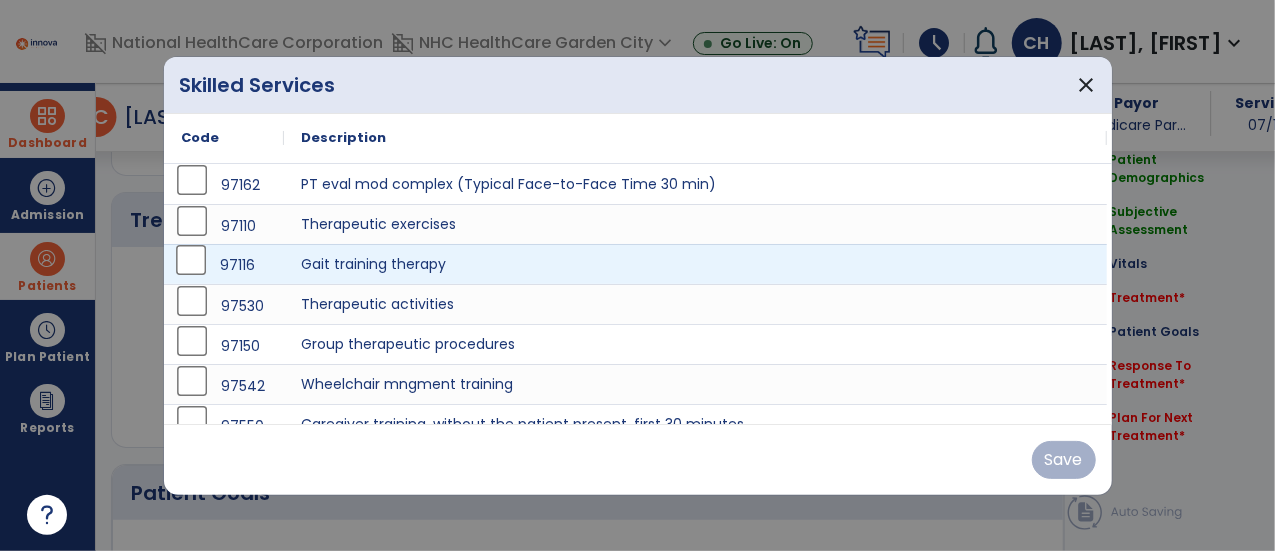 click on "97116" at bounding box center [224, 265] 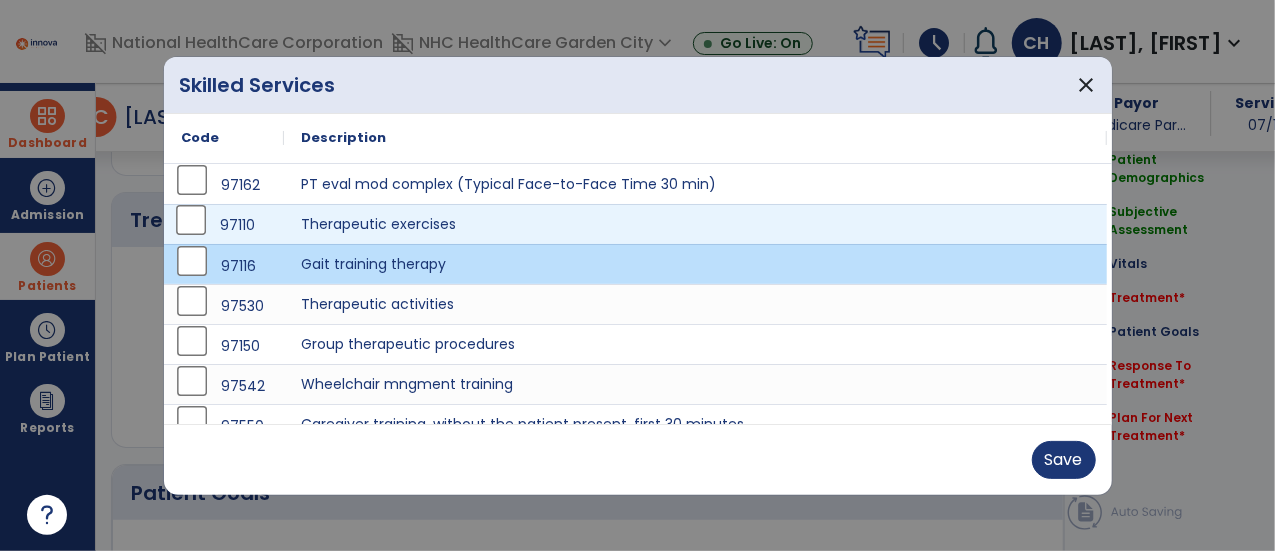 drag, startPoint x: 182, startPoint y: 234, endPoint x: 292, endPoint y: 233, distance: 110.00455 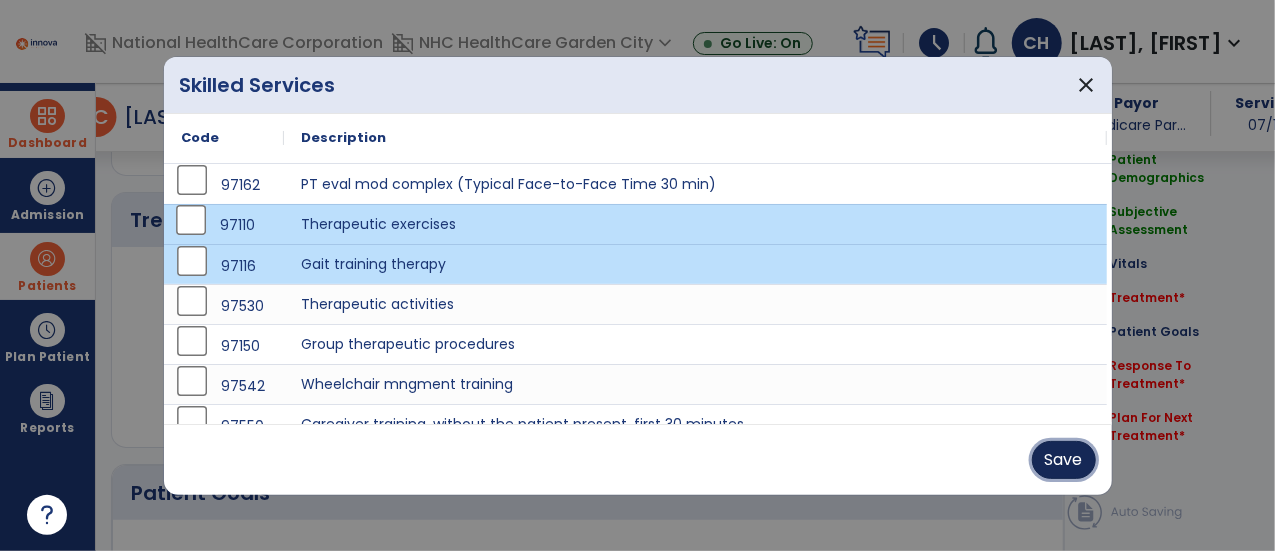 click on "Save" at bounding box center [1064, 460] 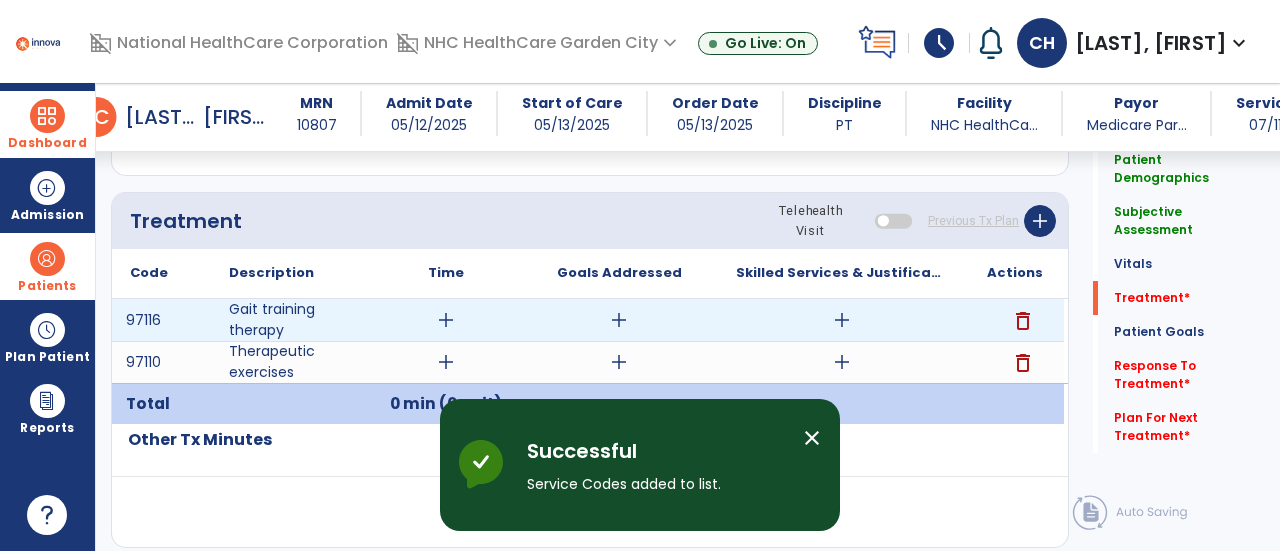 click on "add" at bounding box center (446, 320) 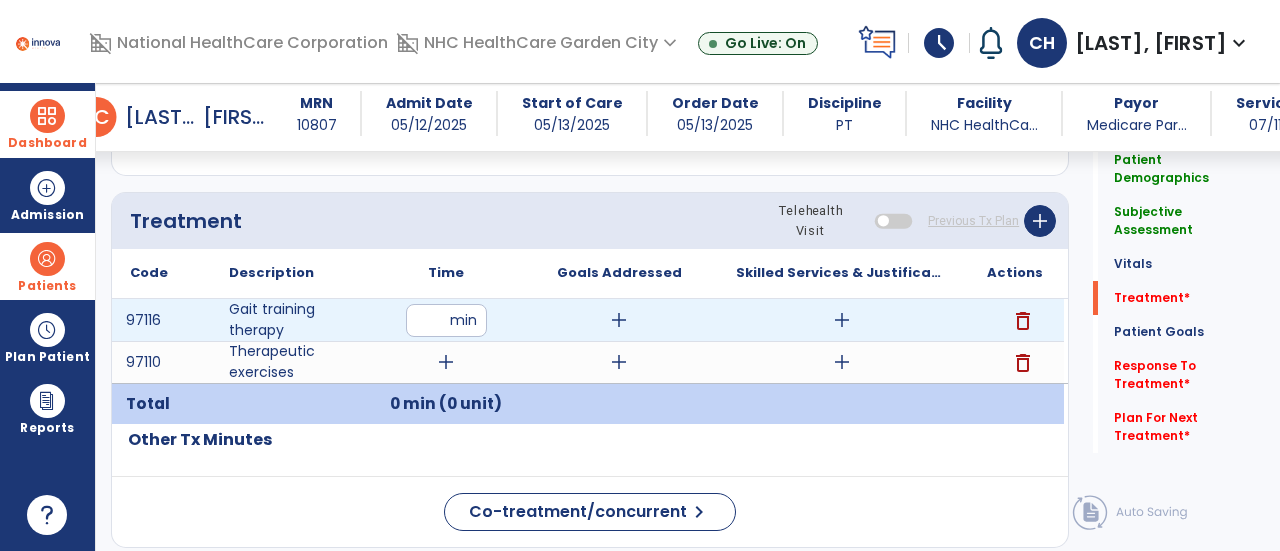 type on "*" 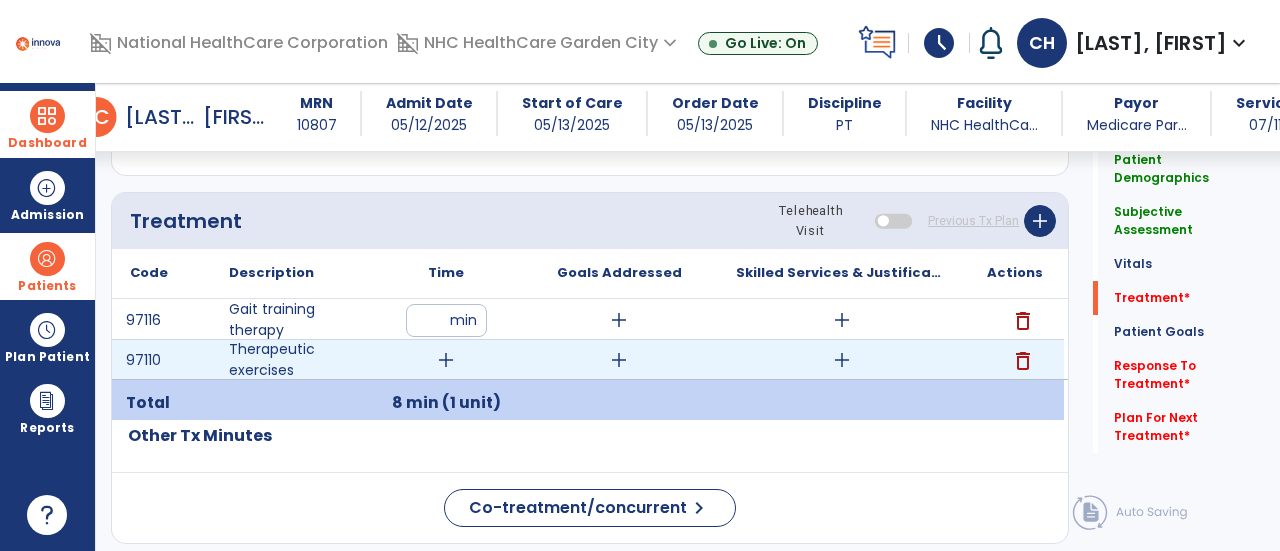 click on "add" at bounding box center (446, 360) 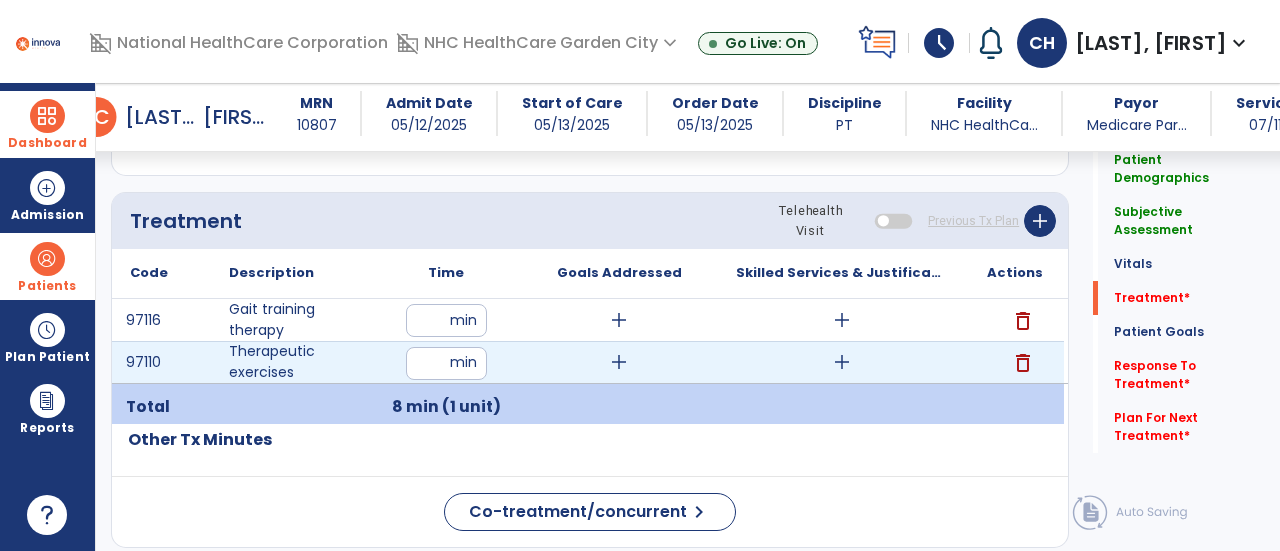 type on "**" 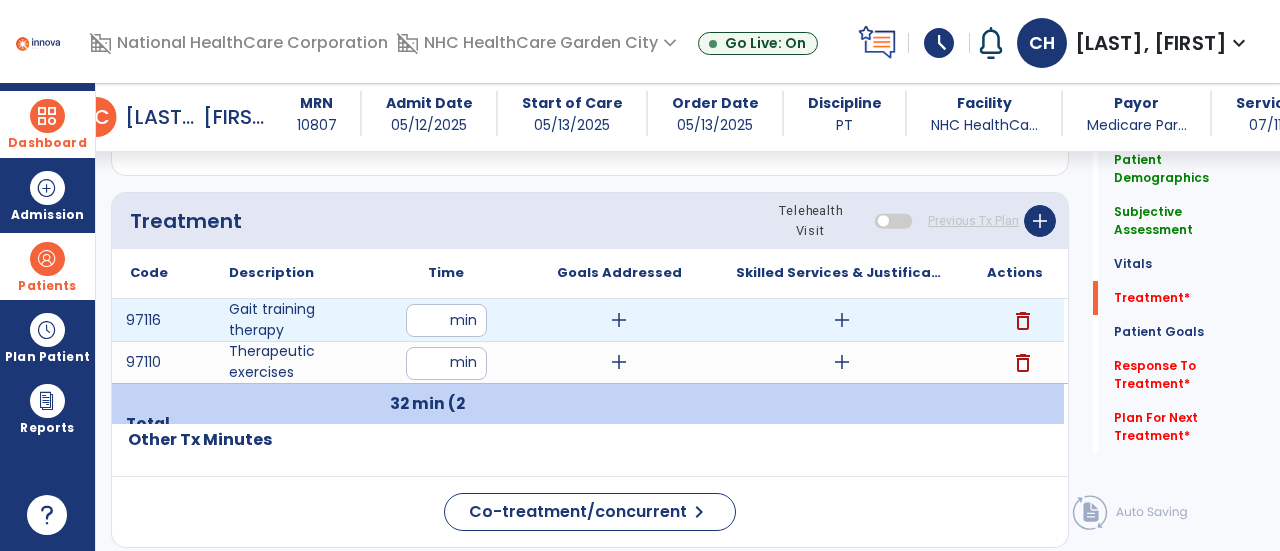 click on "add" at bounding box center (619, 320) 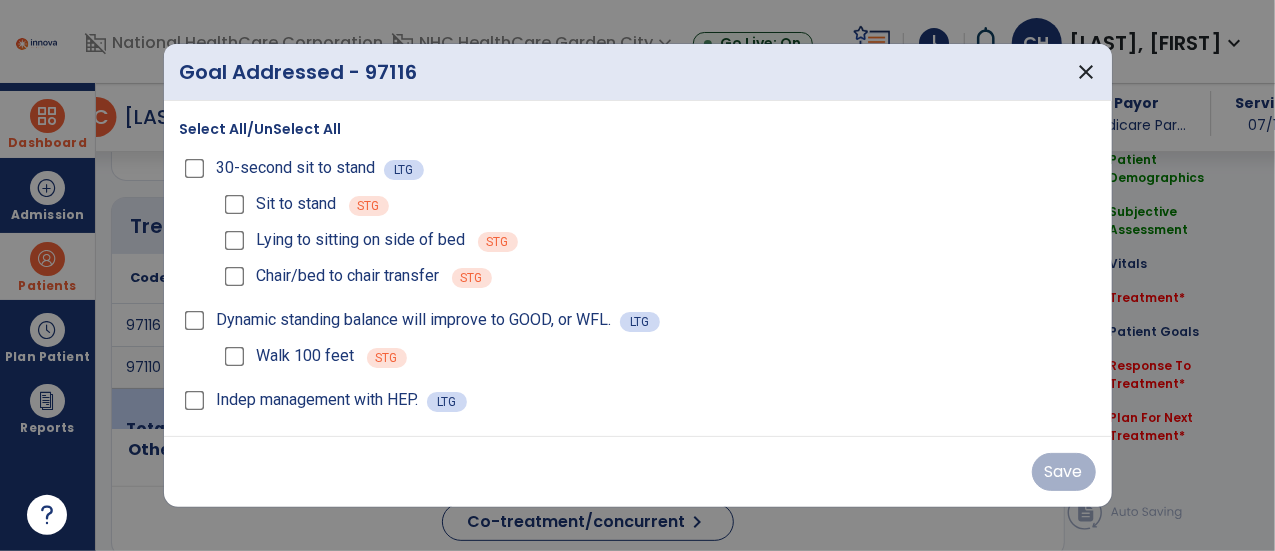 scroll, scrollTop: 1257, scrollLeft: 0, axis: vertical 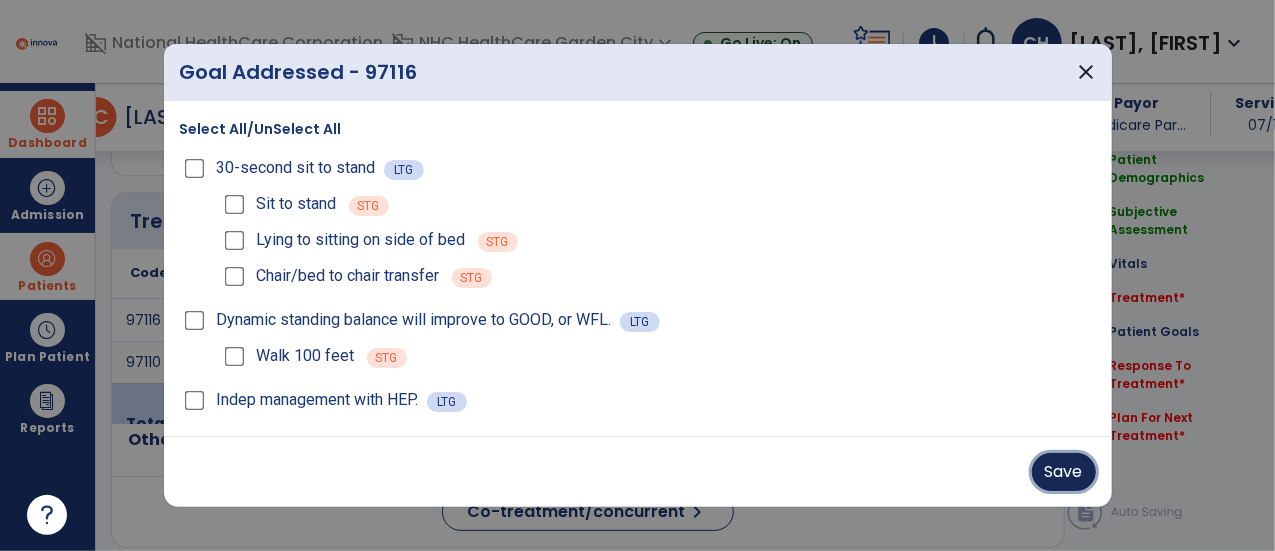 click on "Save" at bounding box center (1064, 472) 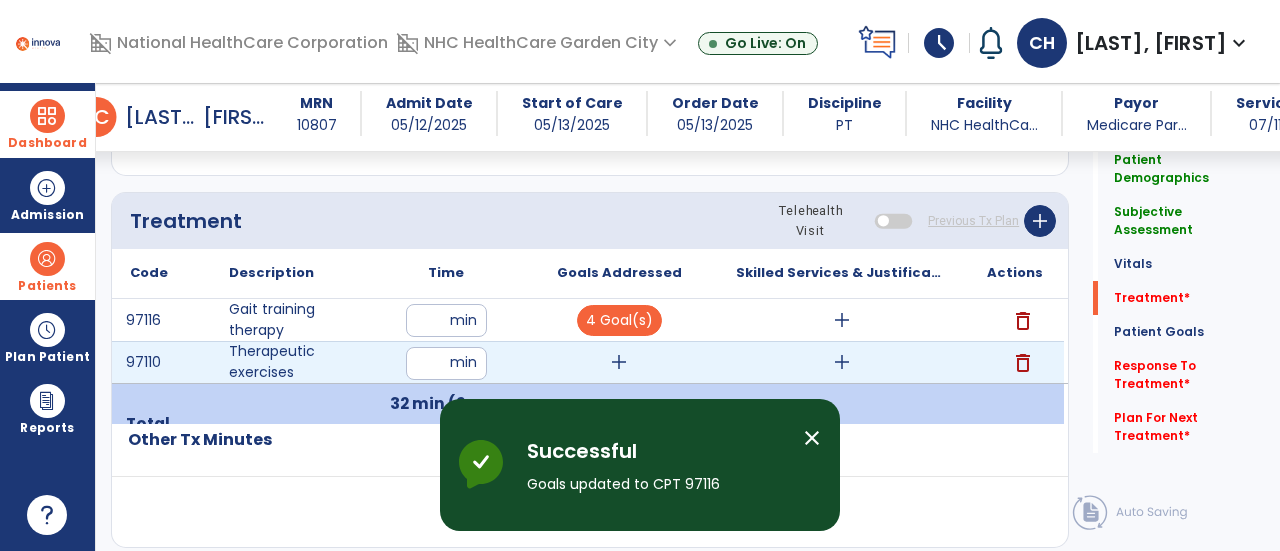 click on "add" at bounding box center [619, 362] 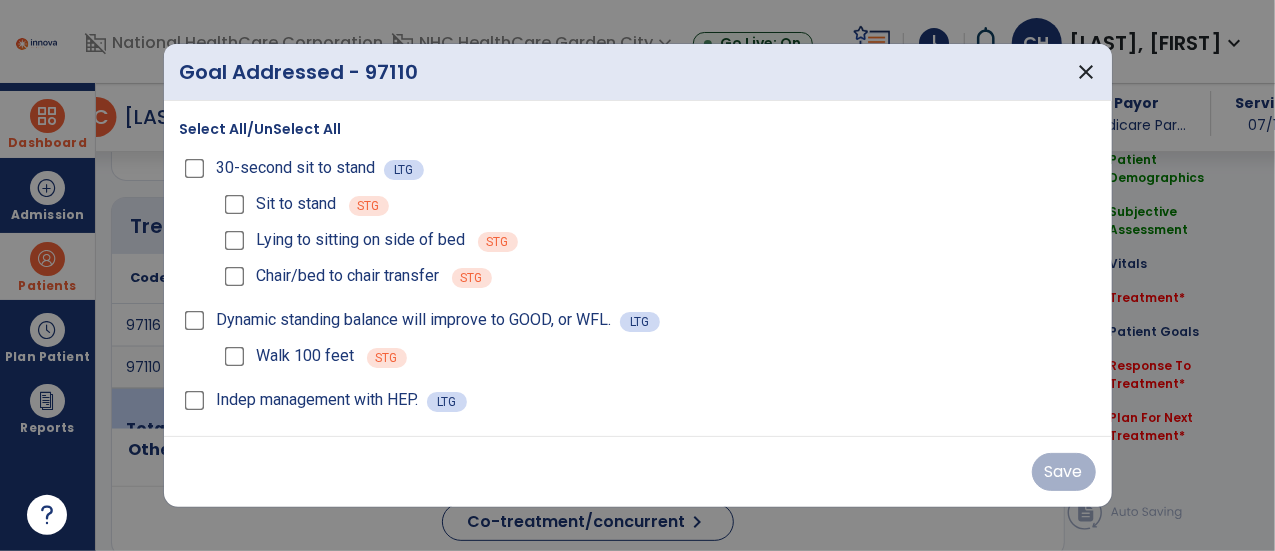 scroll, scrollTop: 1257, scrollLeft: 0, axis: vertical 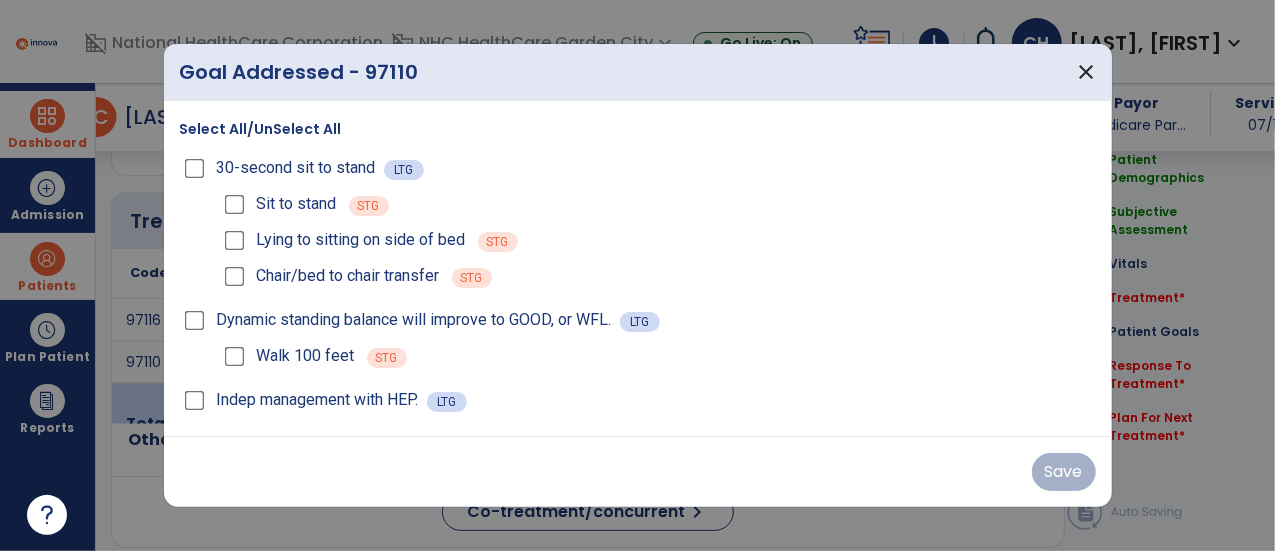 click on "Select All/UnSelect All 30-second sit to stand  LTG  Sit to stand  STG  Lying to sitting on side of bed  STG  Chair/bed to chair transfer  STG  Dynamic standing balance will improve to GOOD, or WFL.  LTG  Walk 100 feet  STG  Indep management with HEP.  LTG" at bounding box center (638, 268) 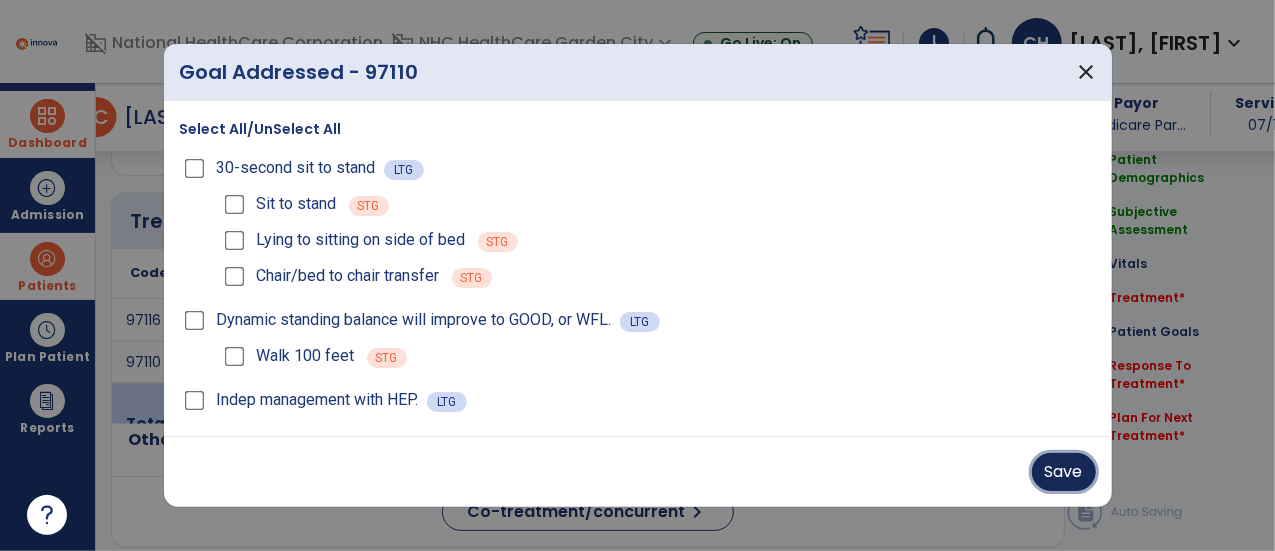 click on "Save" at bounding box center (1064, 472) 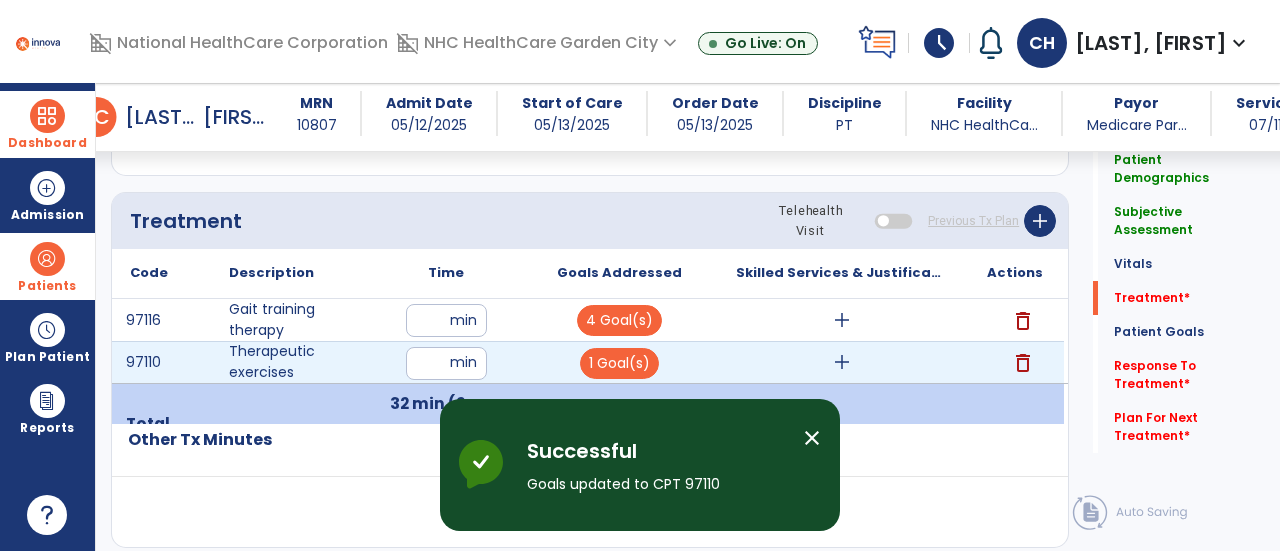 click on "add" at bounding box center [842, 362] 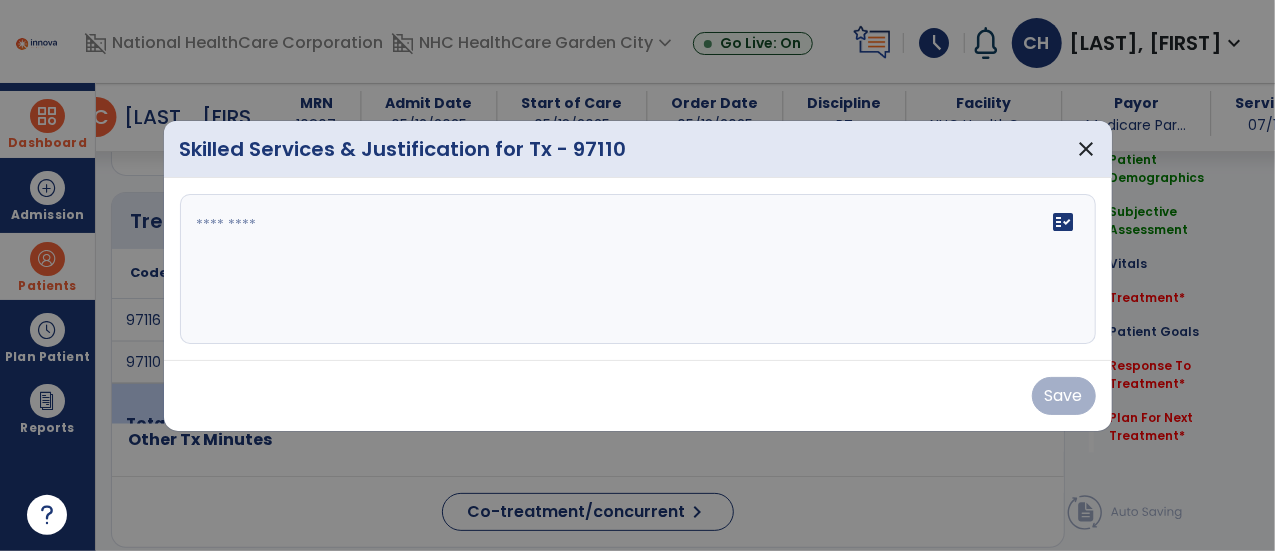 scroll, scrollTop: 1257, scrollLeft: 0, axis: vertical 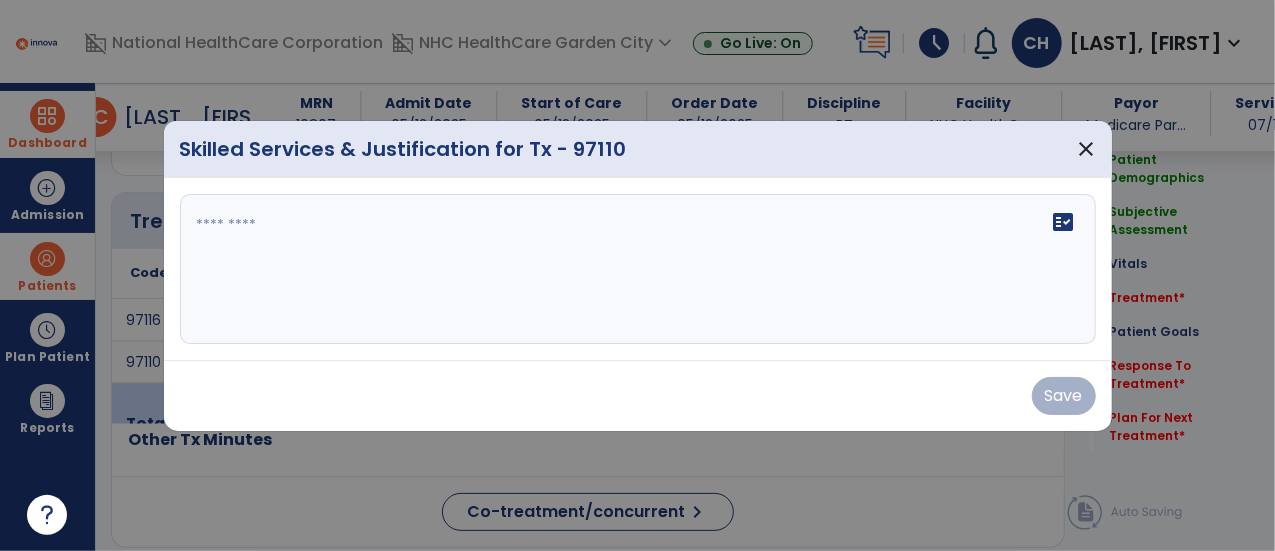 click at bounding box center (638, 269) 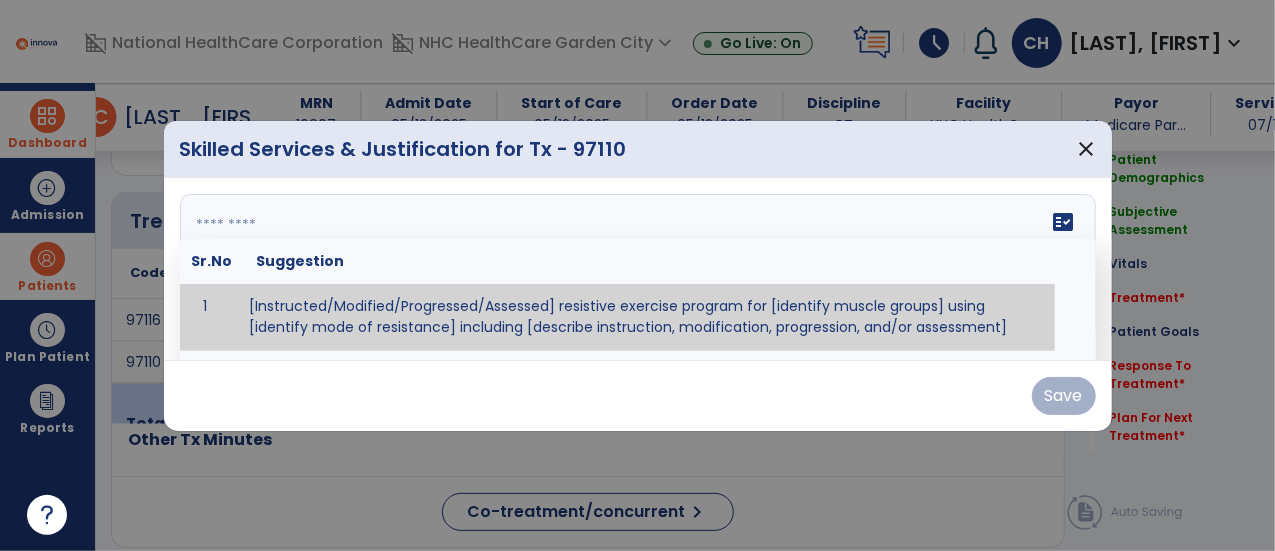 paste on "**********" 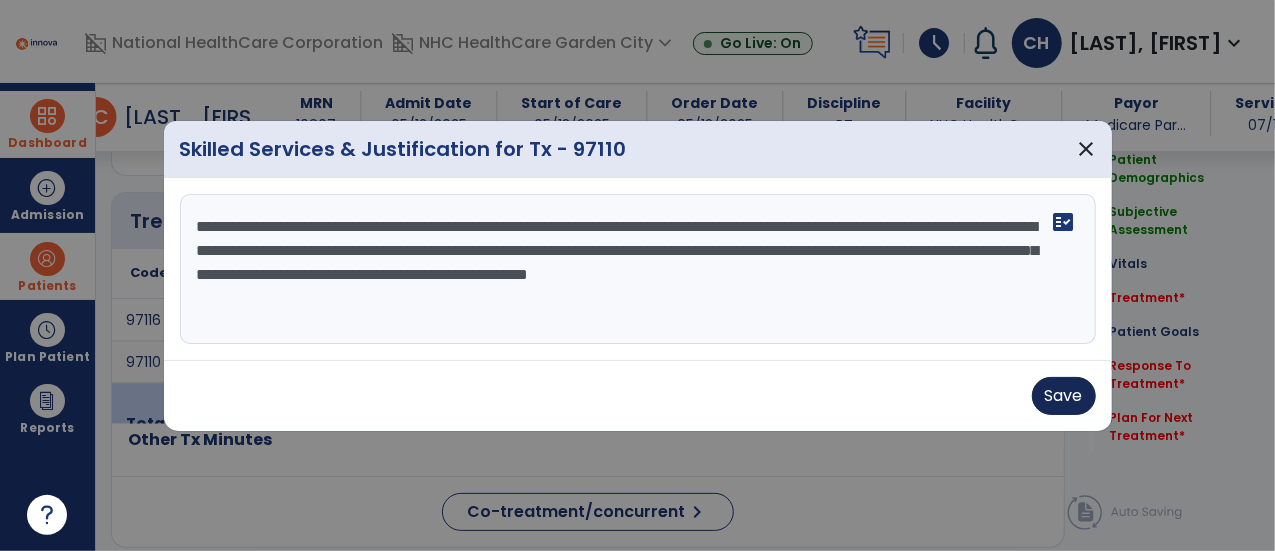 type on "**********" 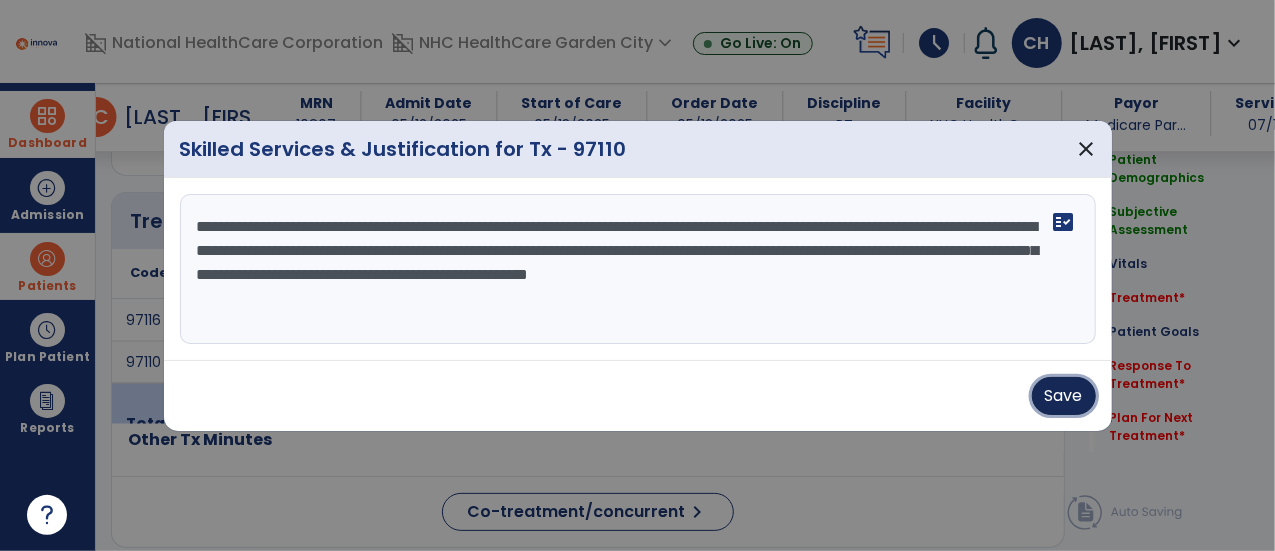 click on "Save" at bounding box center (1064, 396) 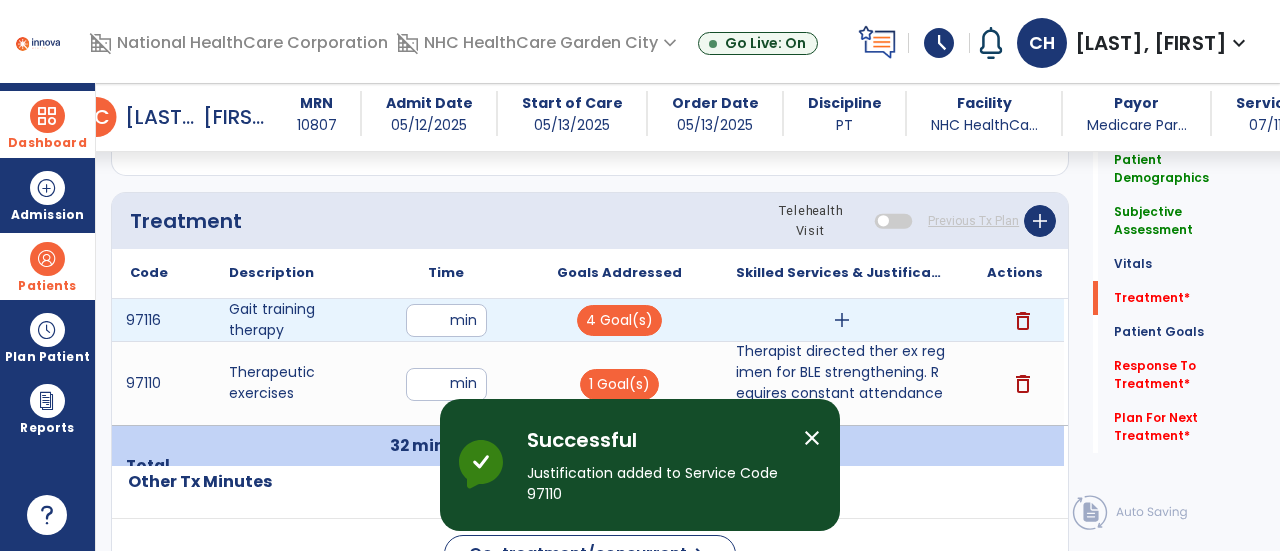 click on "add" at bounding box center [842, 320] 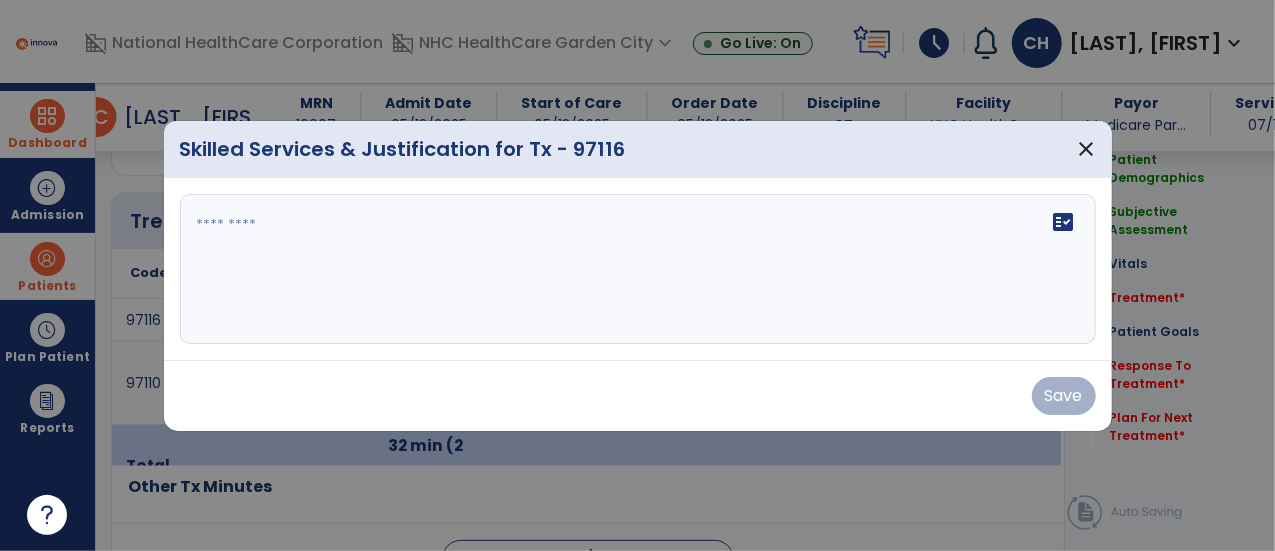 scroll, scrollTop: 1257, scrollLeft: 0, axis: vertical 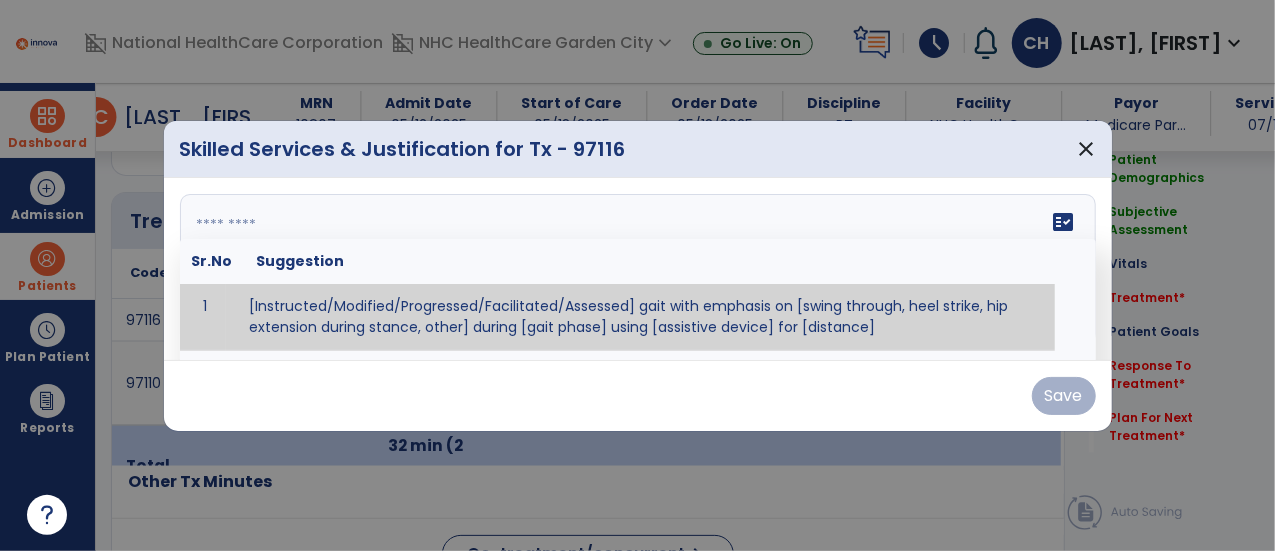 click at bounding box center (636, 269) 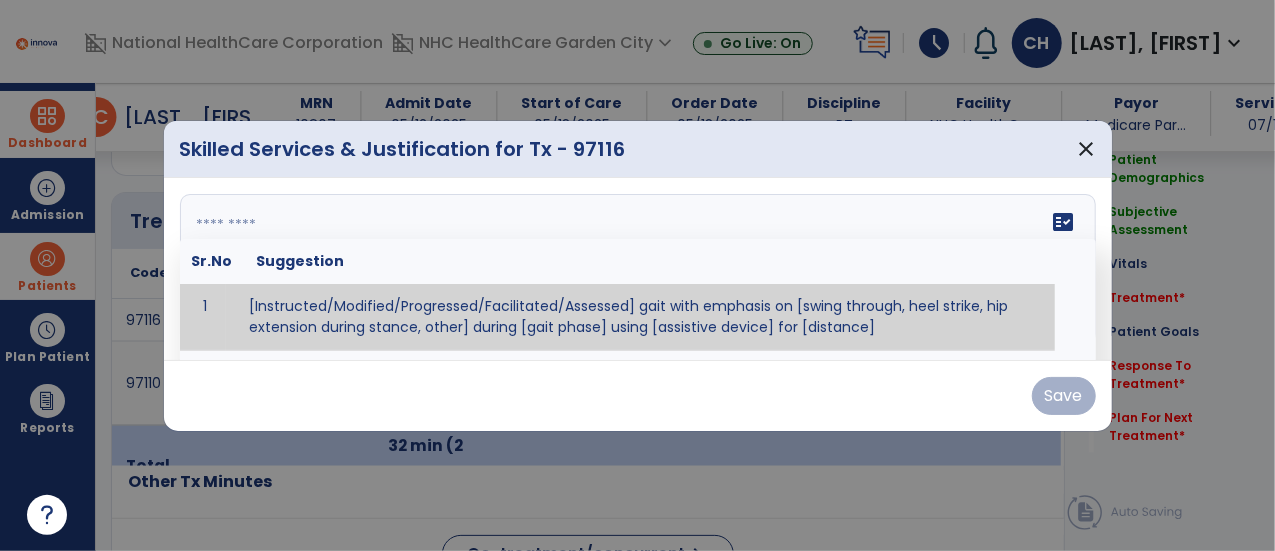 paste on "**********" 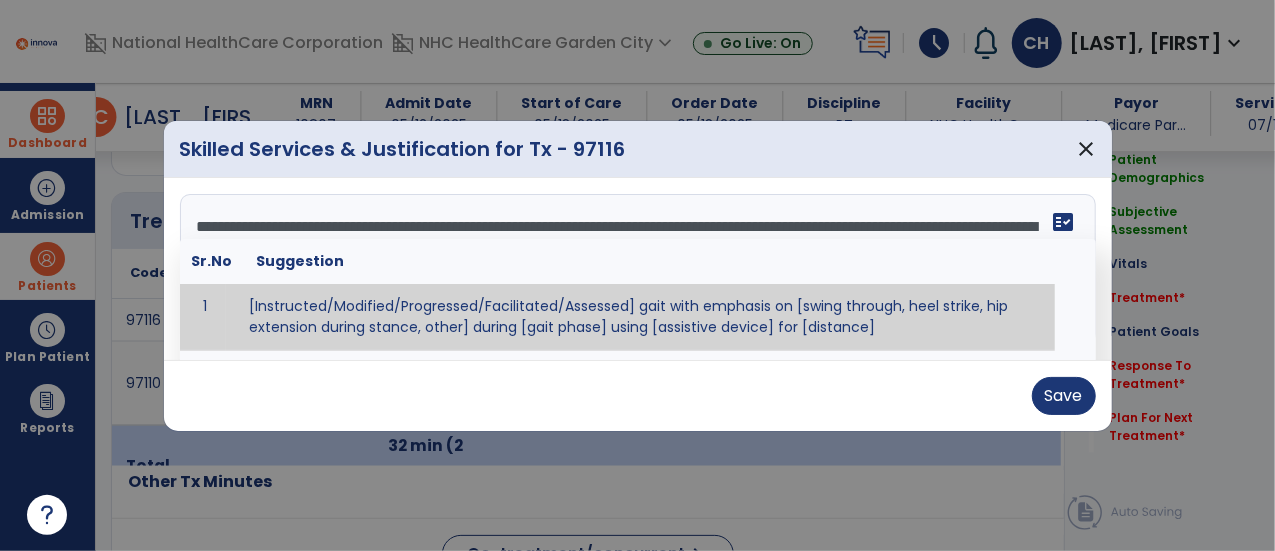 scroll, scrollTop: 38, scrollLeft: 0, axis: vertical 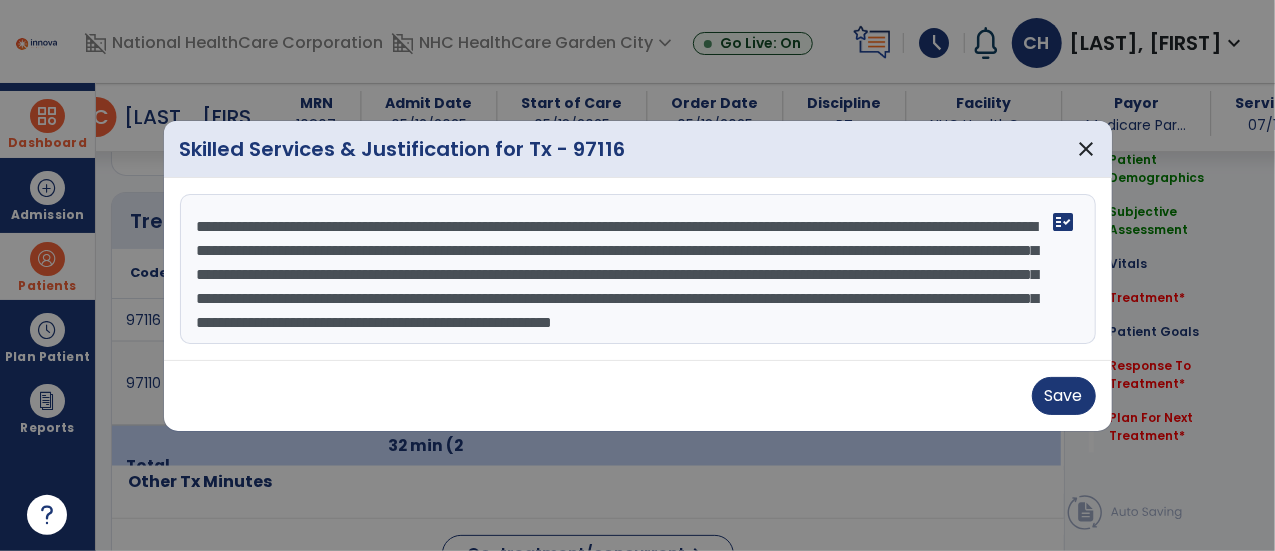 click on "**********" at bounding box center [638, 269] 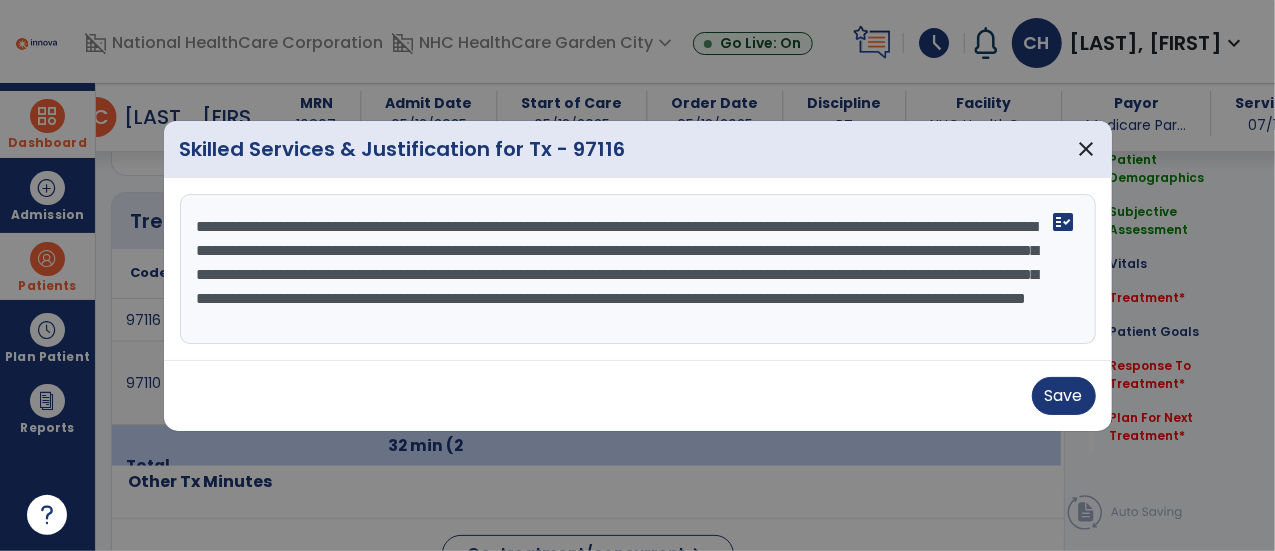 click on "**********" at bounding box center (638, 269) 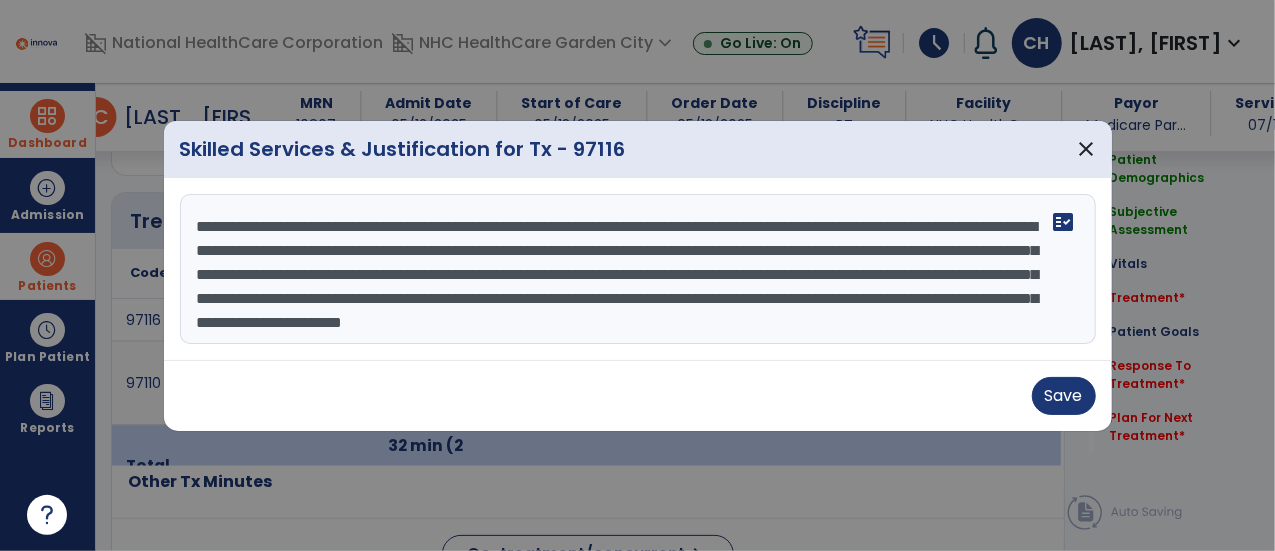 click on "**********" at bounding box center (638, 269) 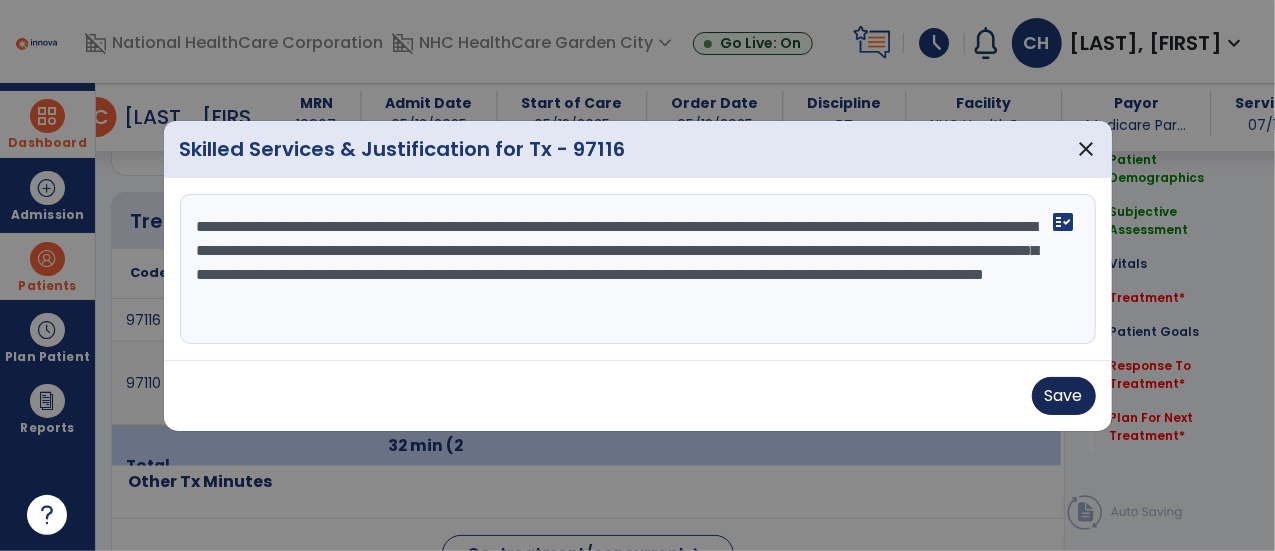 type on "**********" 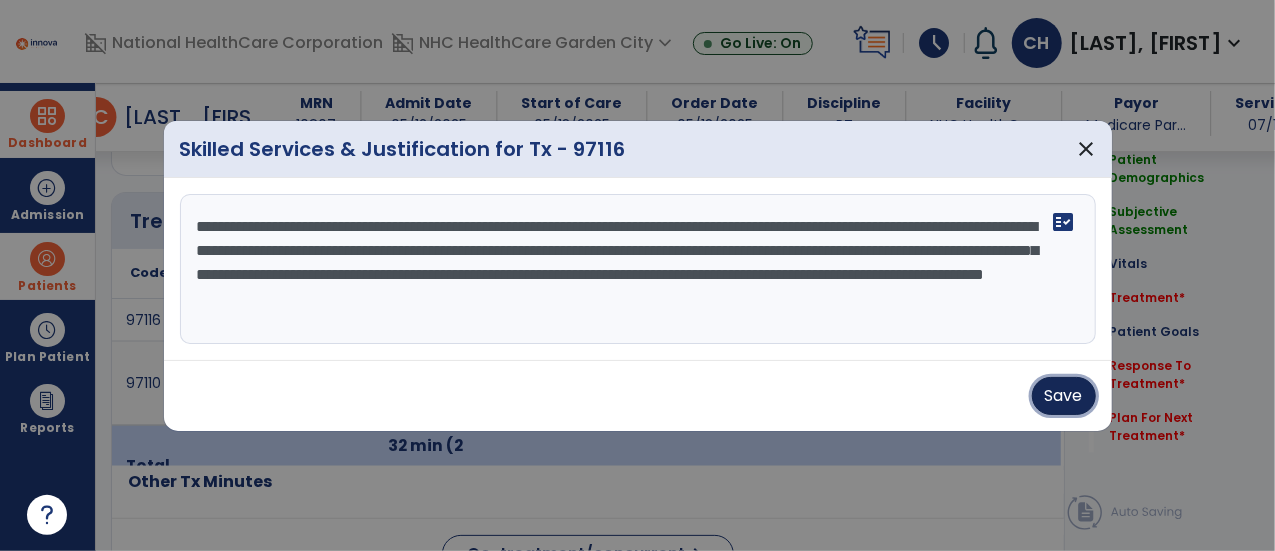 click on "Save" at bounding box center [1064, 396] 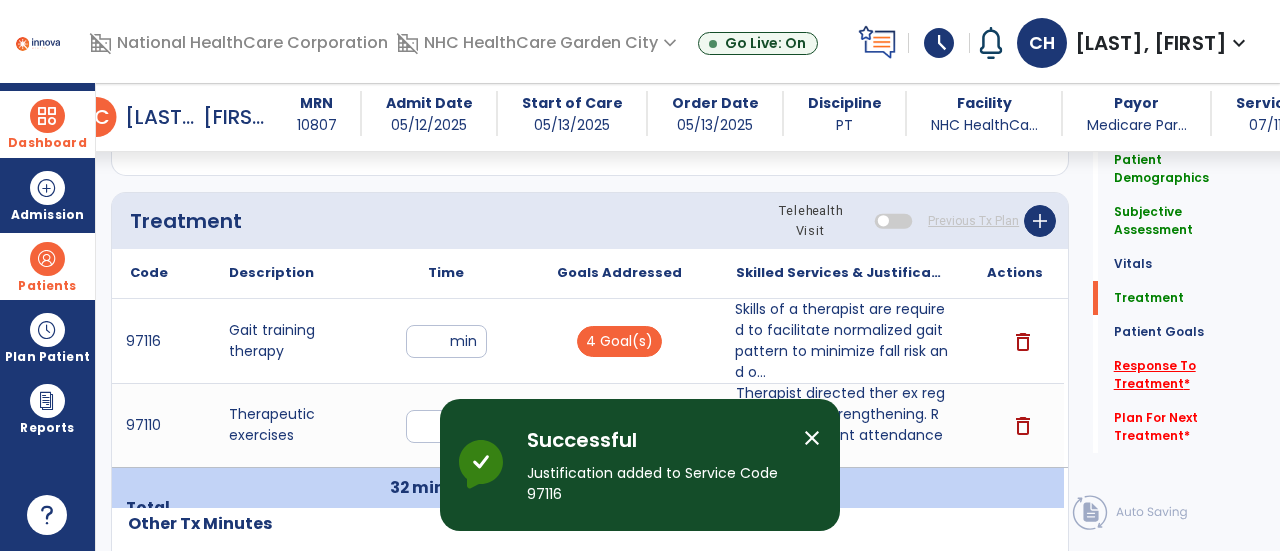 click on "Response To Treatment   *" 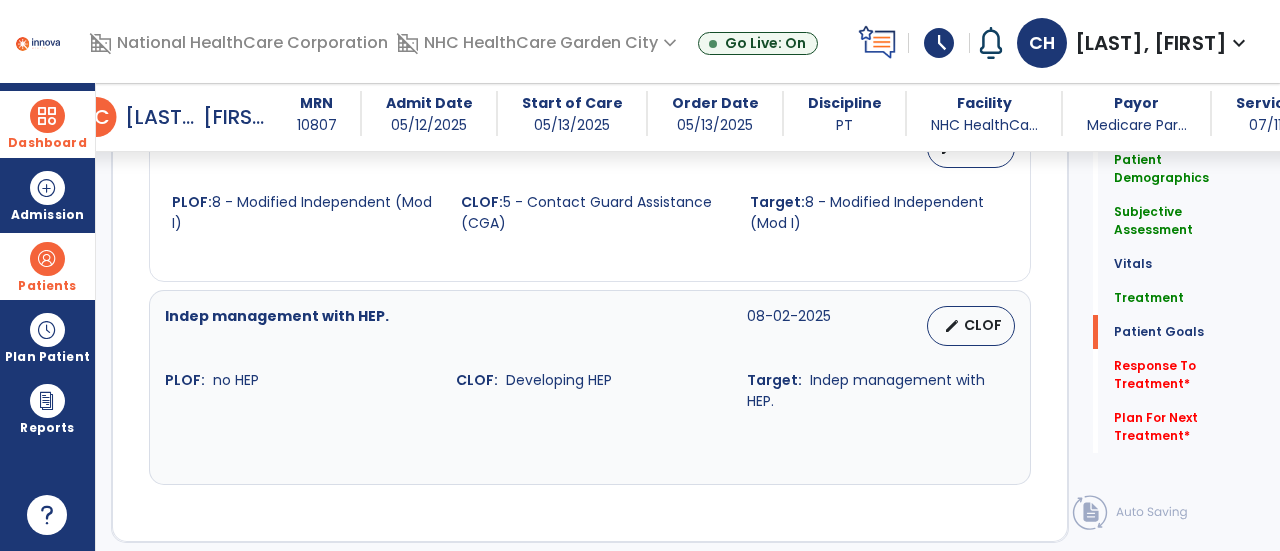 scroll, scrollTop: 2955, scrollLeft: 0, axis: vertical 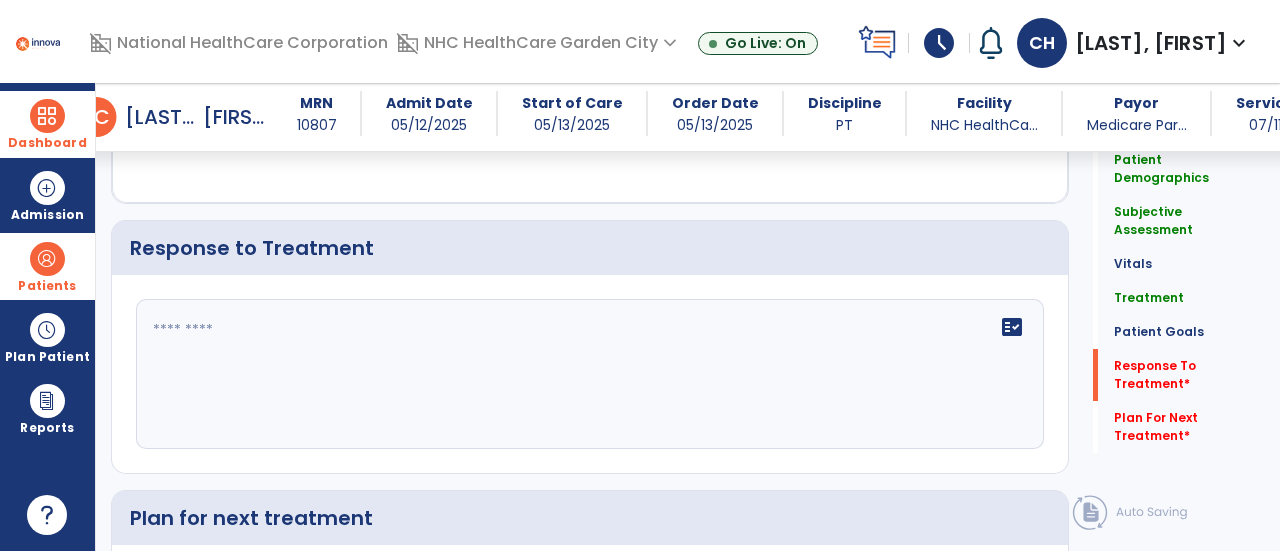 click on "fact_check" 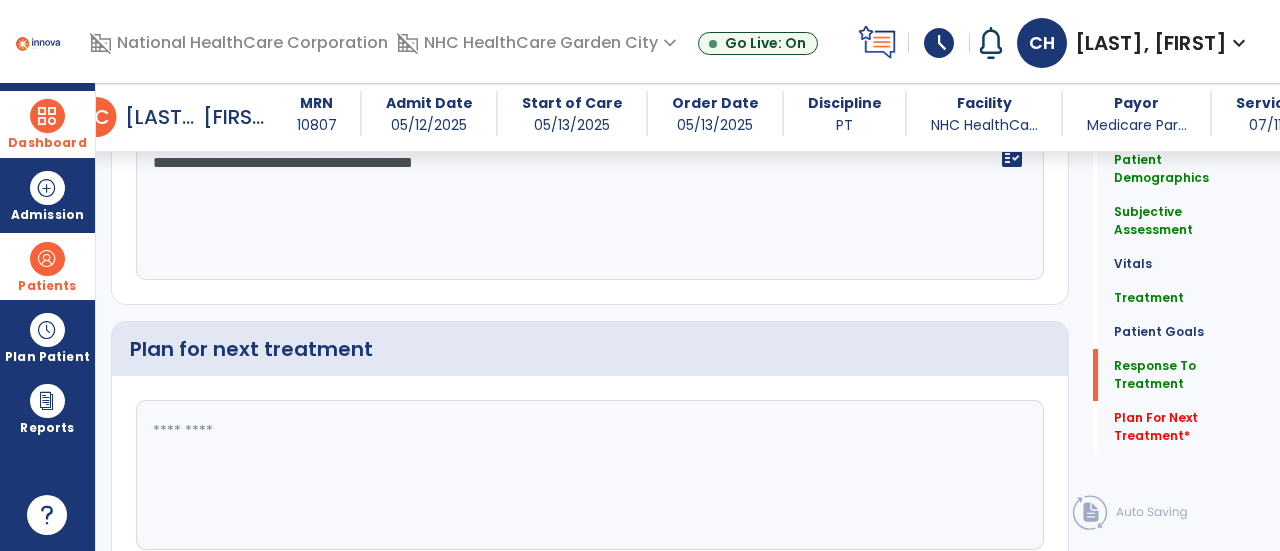 scroll, scrollTop: 3155, scrollLeft: 0, axis: vertical 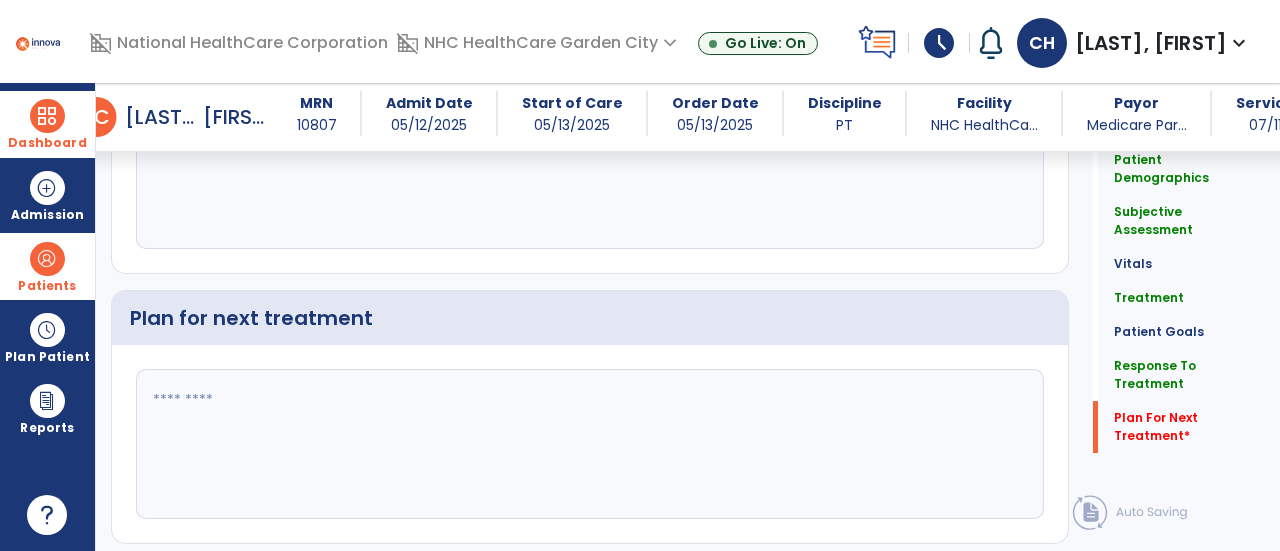 type on "**********" 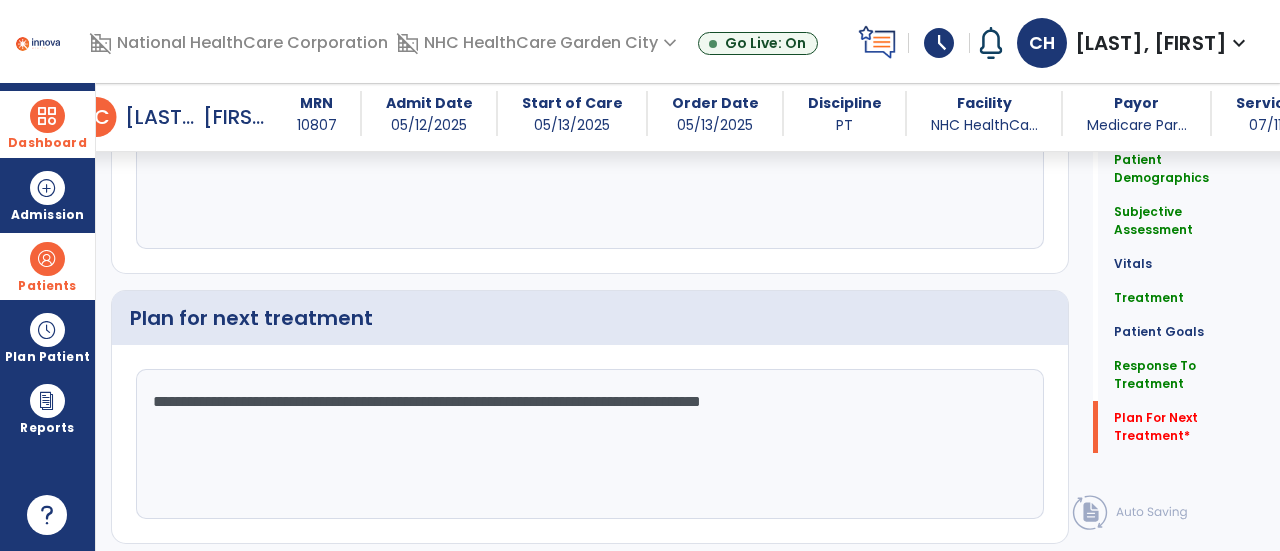 scroll, scrollTop: 3181, scrollLeft: 0, axis: vertical 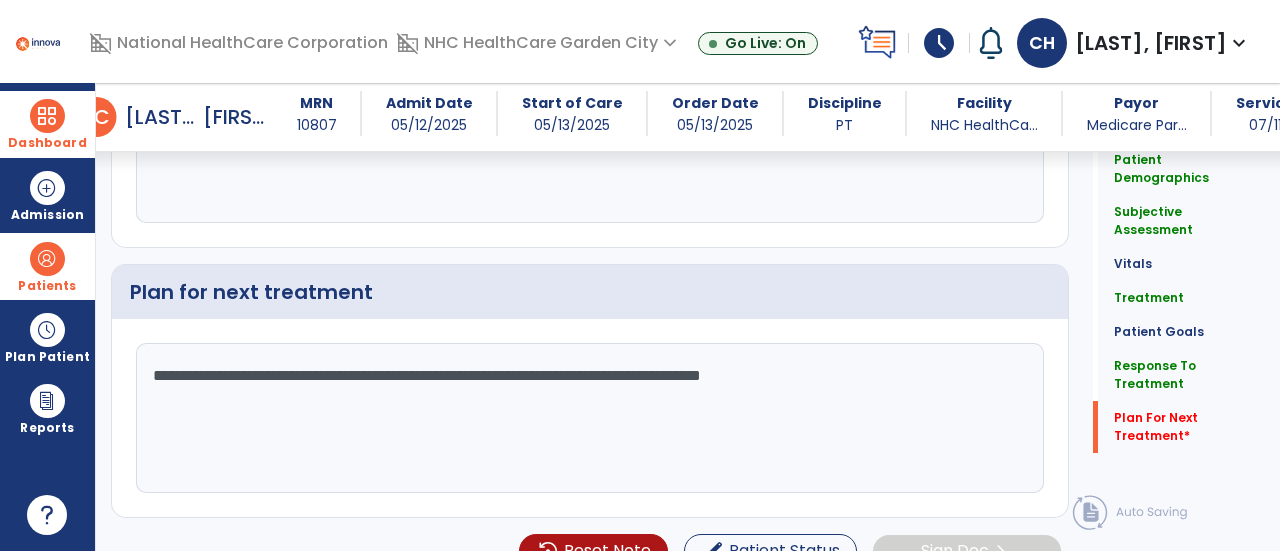 type on "**********" 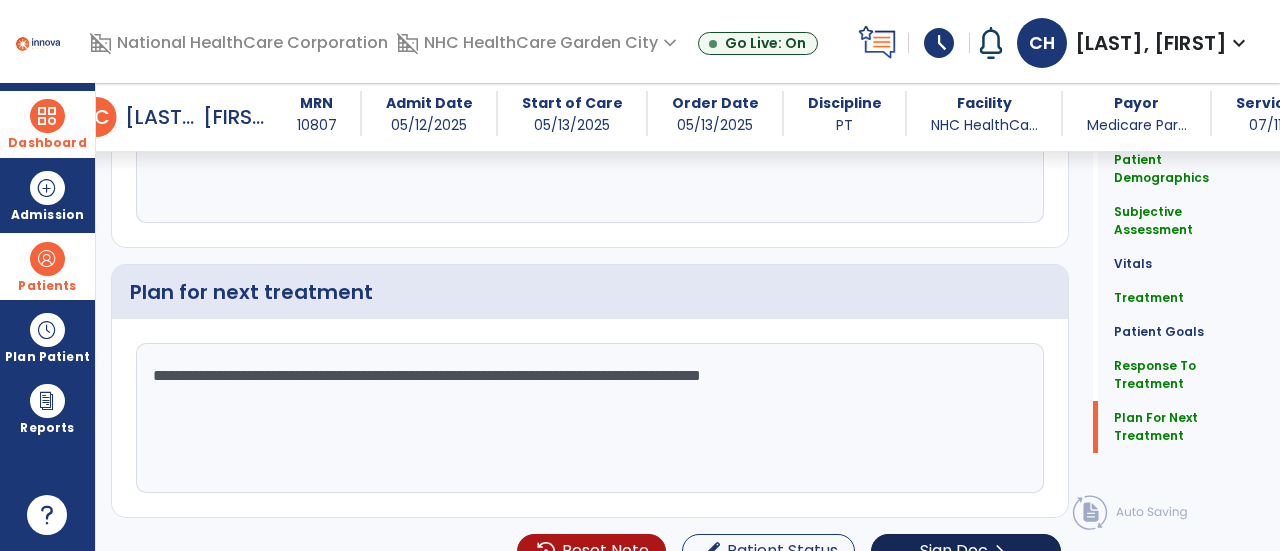 click on "Sign Doc" 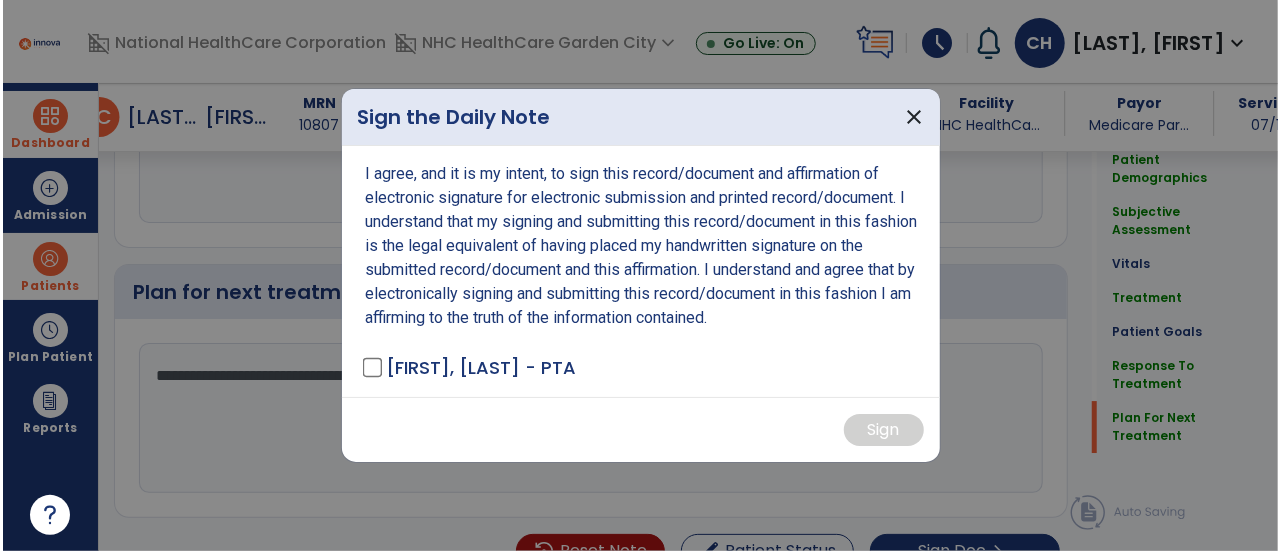 scroll, scrollTop: 3181, scrollLeft: 0, axis: vertical 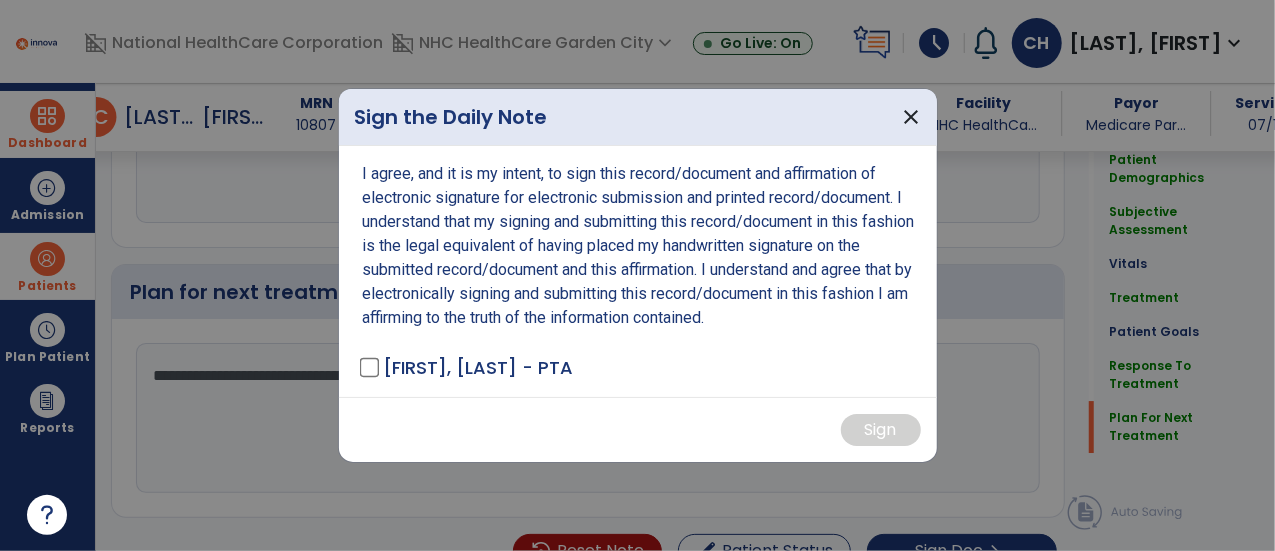 click on "[FIRST], [LAST] - PTA" at bounding box center (468, 367) 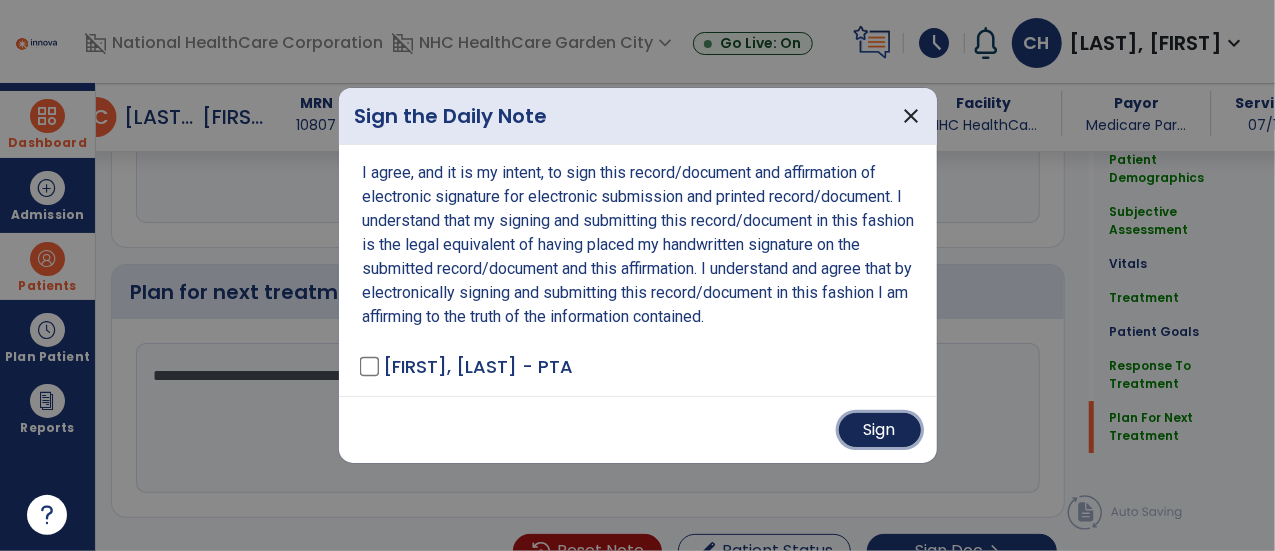 click on "Sign" at bounding box center [880, 430] 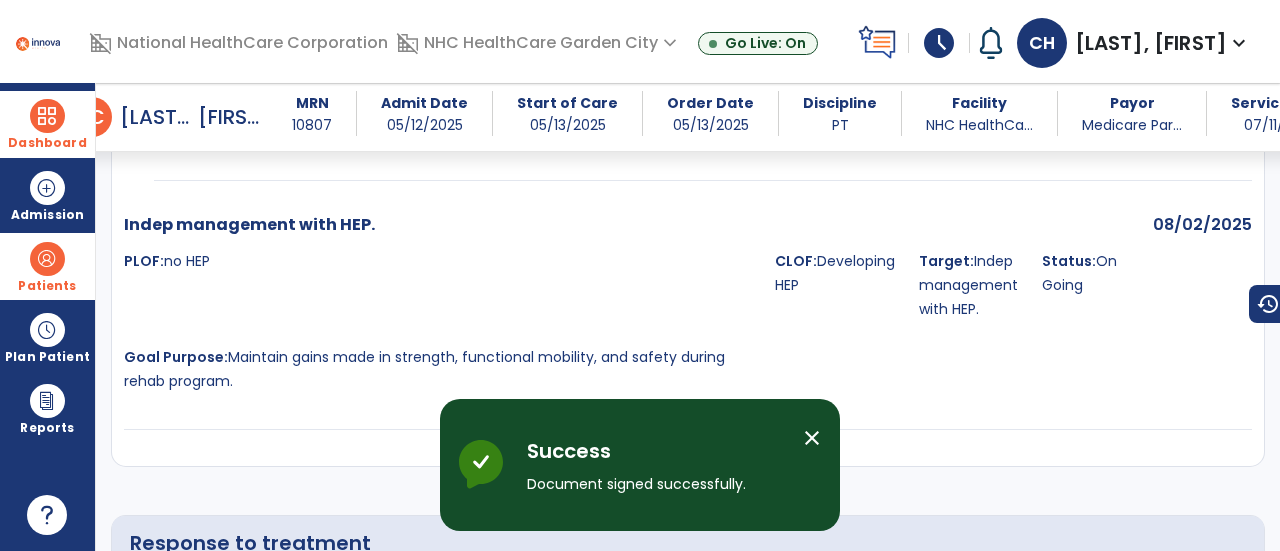 scroll, scrollTop: 4815, scrollLeft: 0, axis: vertical 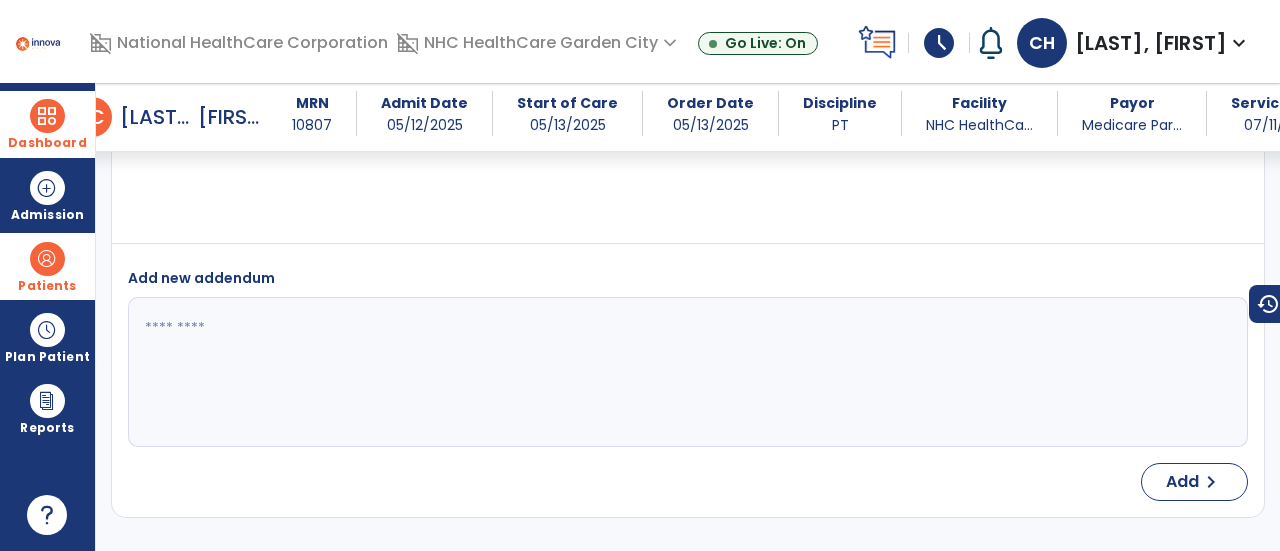 click on "Dashboard" at bounding box center (47, 124) 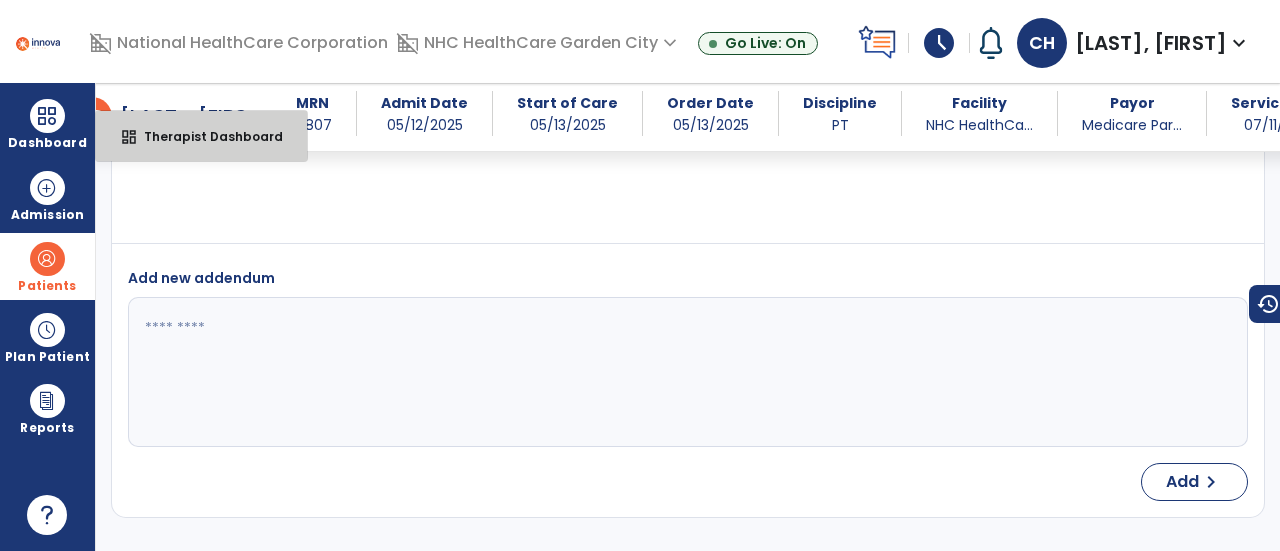 click on "Therapist Dashboard" at bounding box center (205, 136) 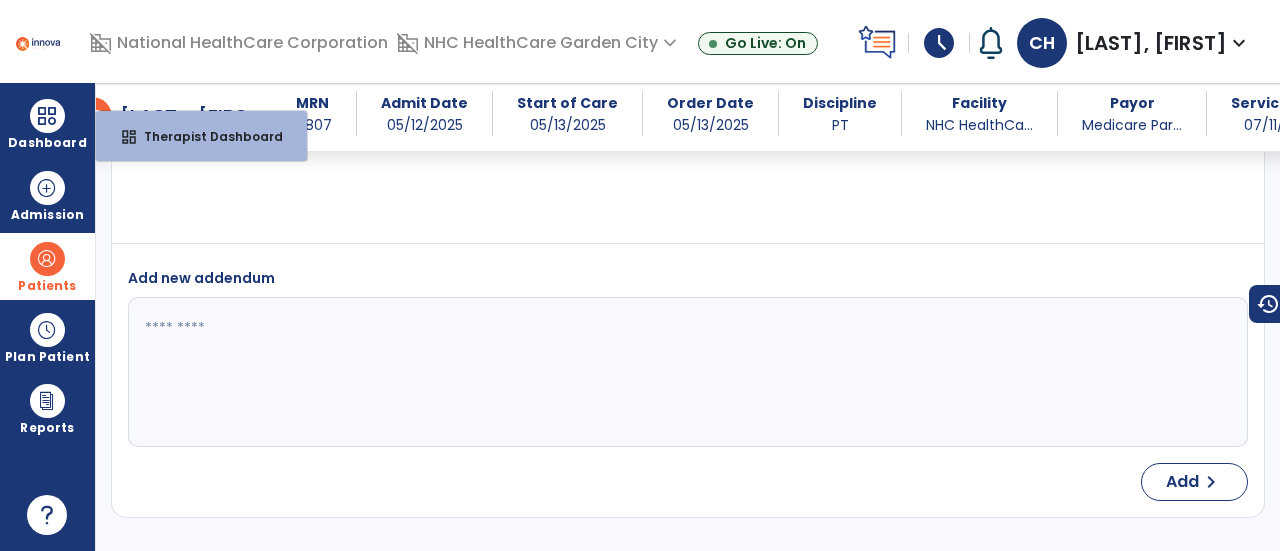 select on "****" 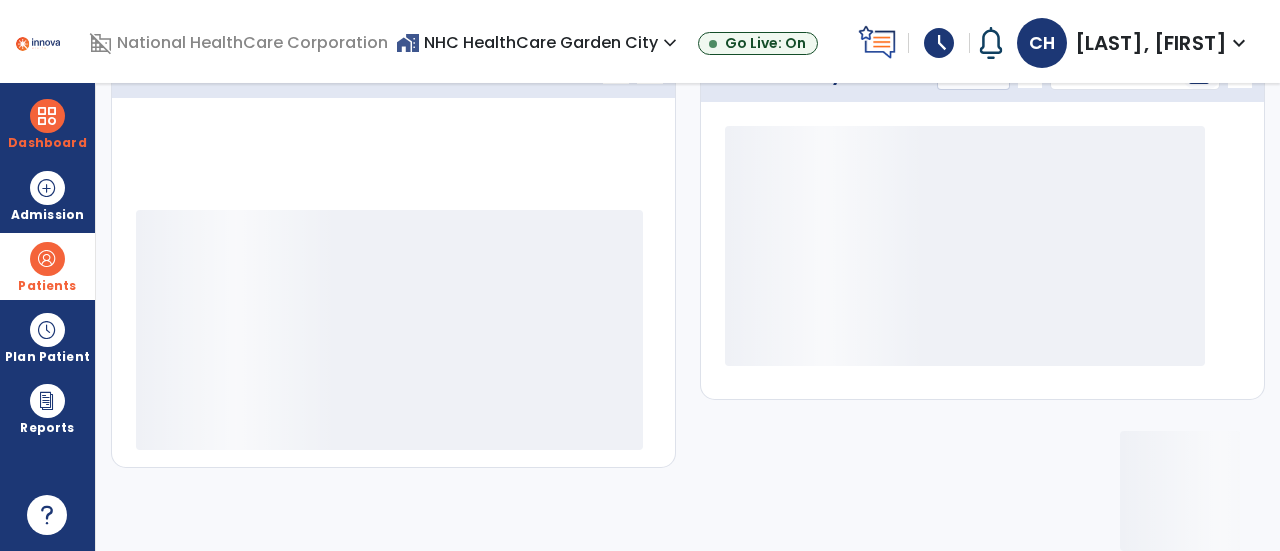 scroll, scrollTop: 320, scrollLeft: 0, axis: vertical 